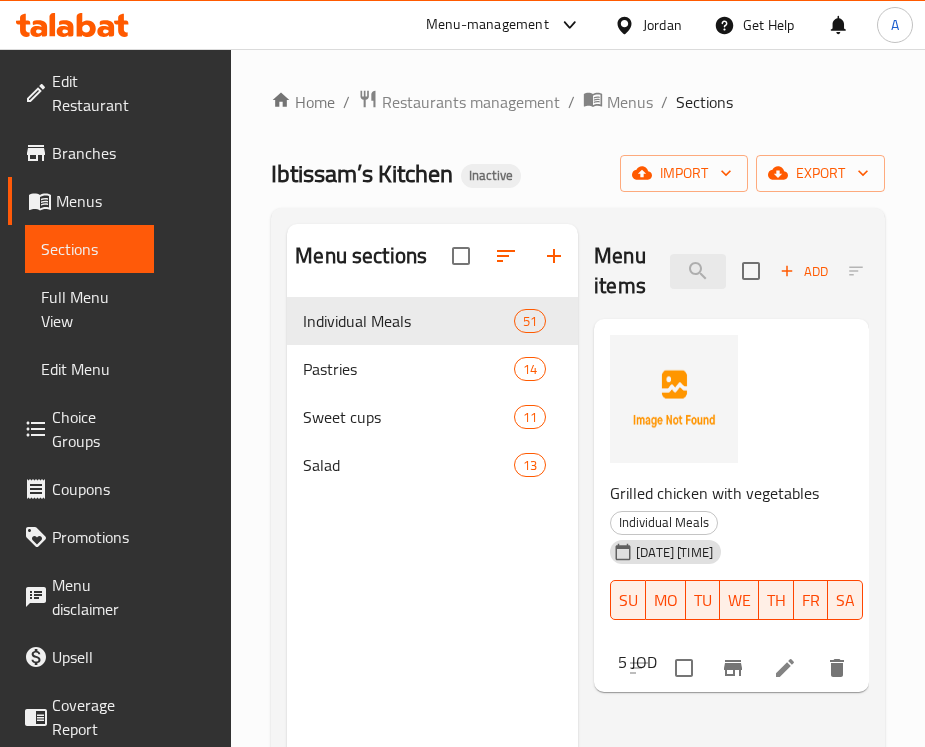 scroll, scrollTop: 0, scrollLeft: 0, axis: both 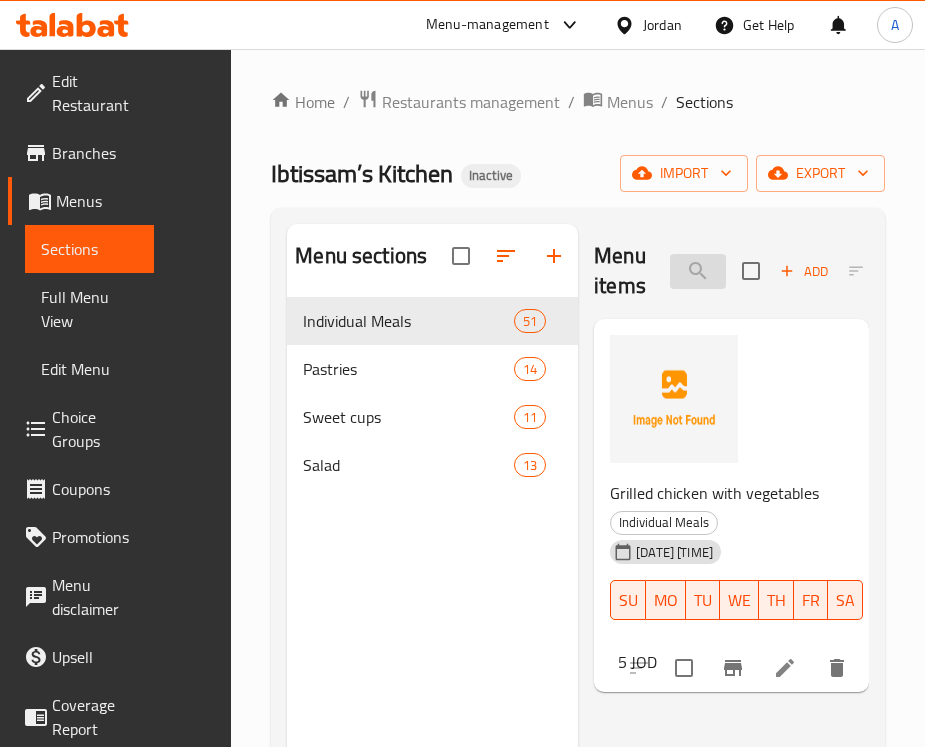 click on "Grilled chicken with vegetables" at bounding box center (698, 271) 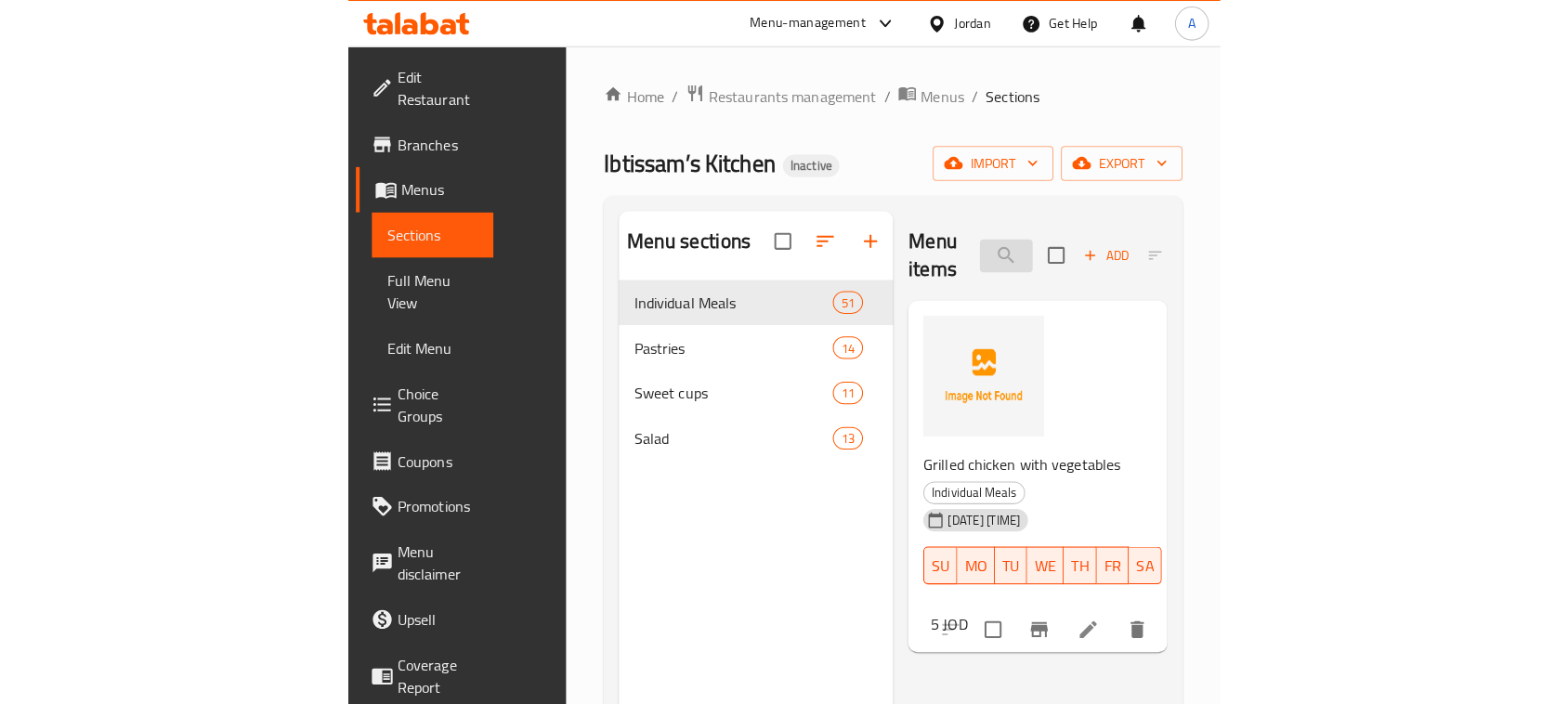 scroll, scrollTop: 0, scrollLeft: 96, axis: horizontal 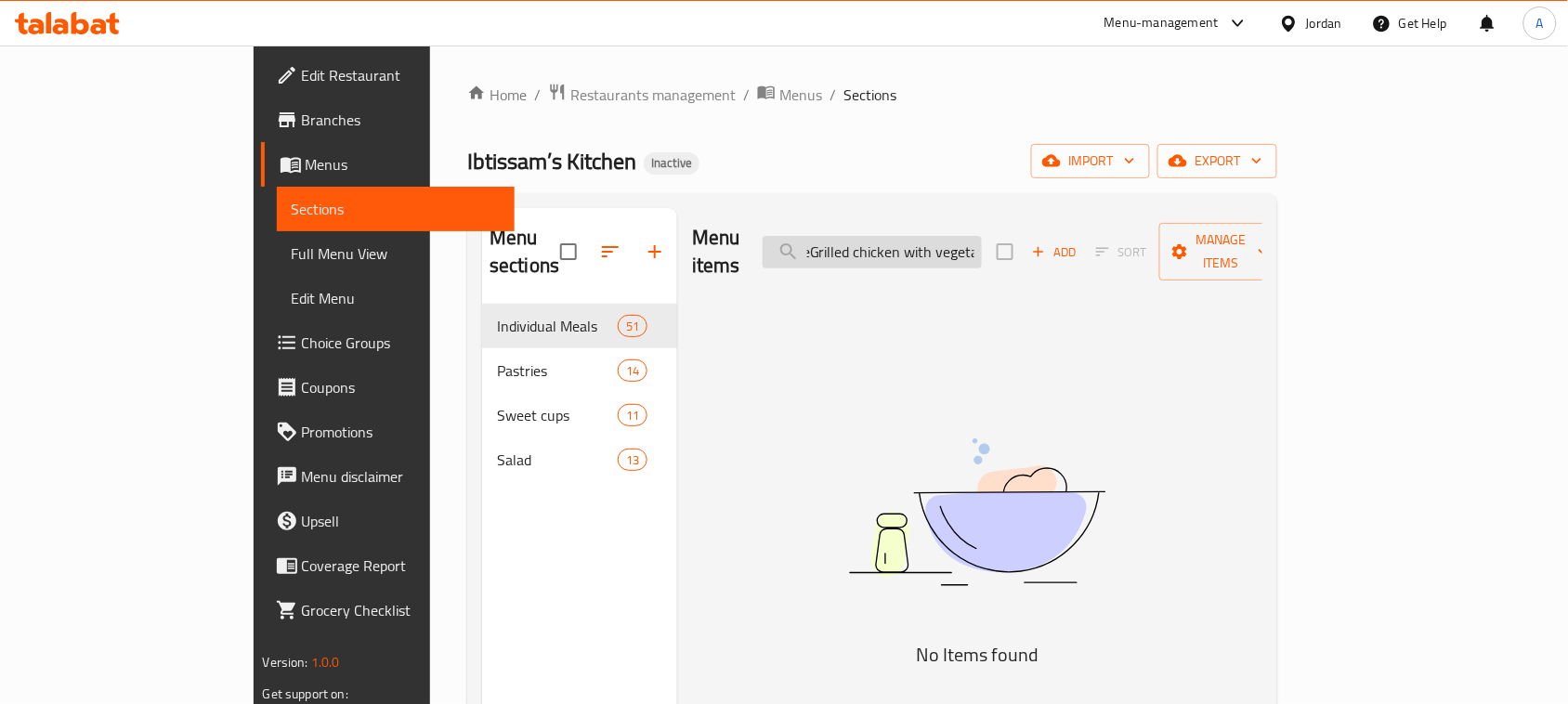 click on "Haloum CheeseGrilled chicken with vegetables" at bounding box center (872, 252) 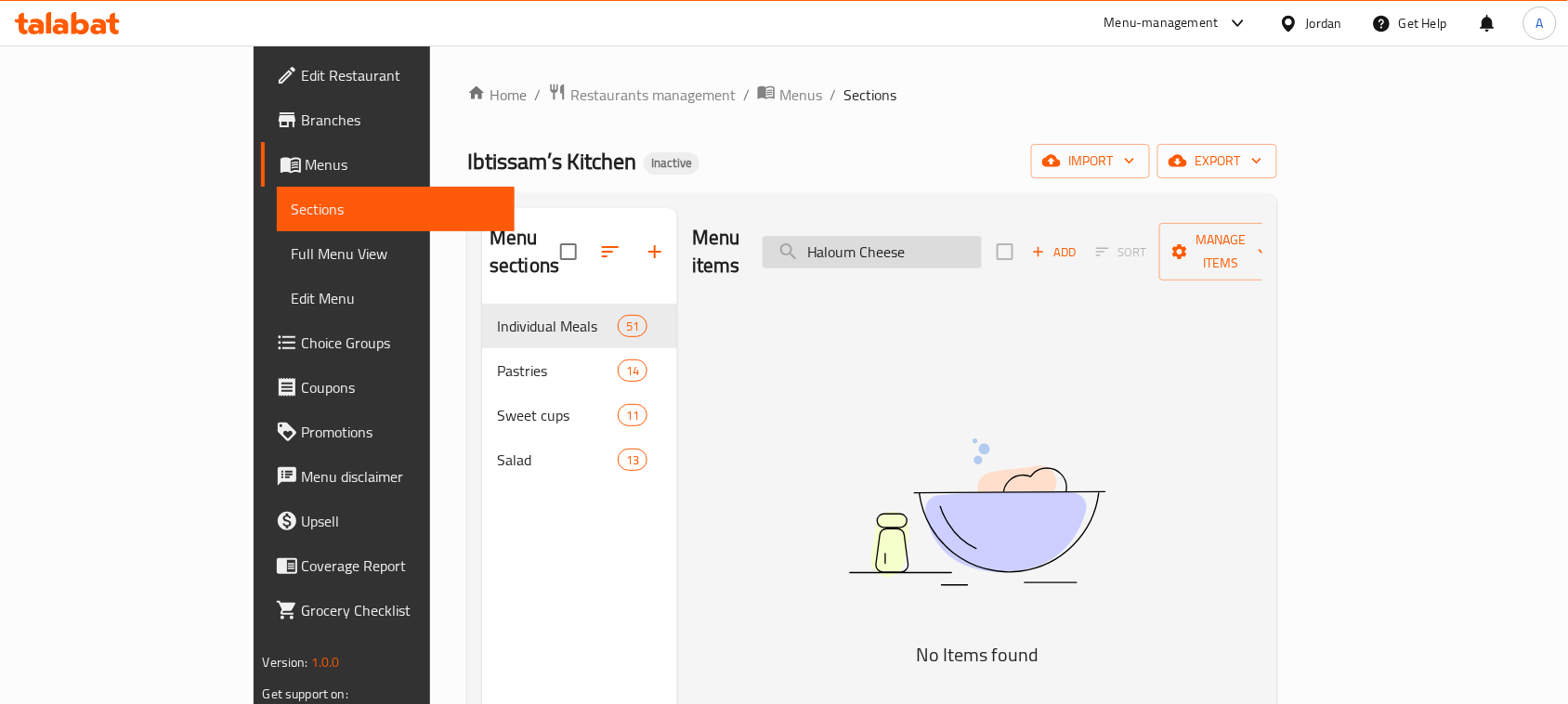 scroll, scrollTop: 0, scrollLeft: 0, axis: both 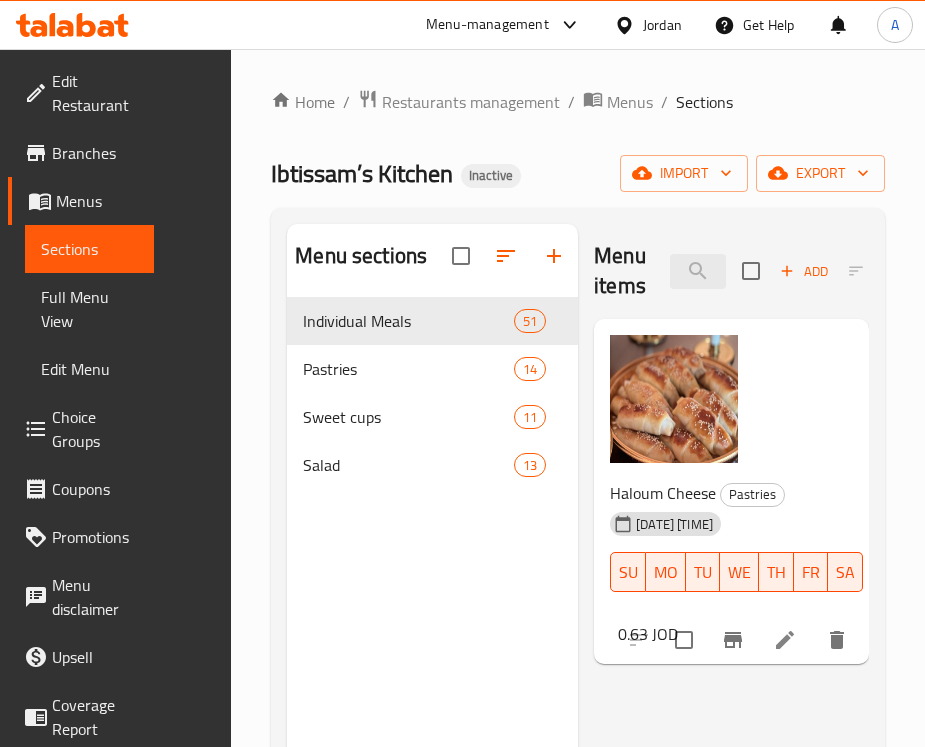 type on "Haloum Cheese" 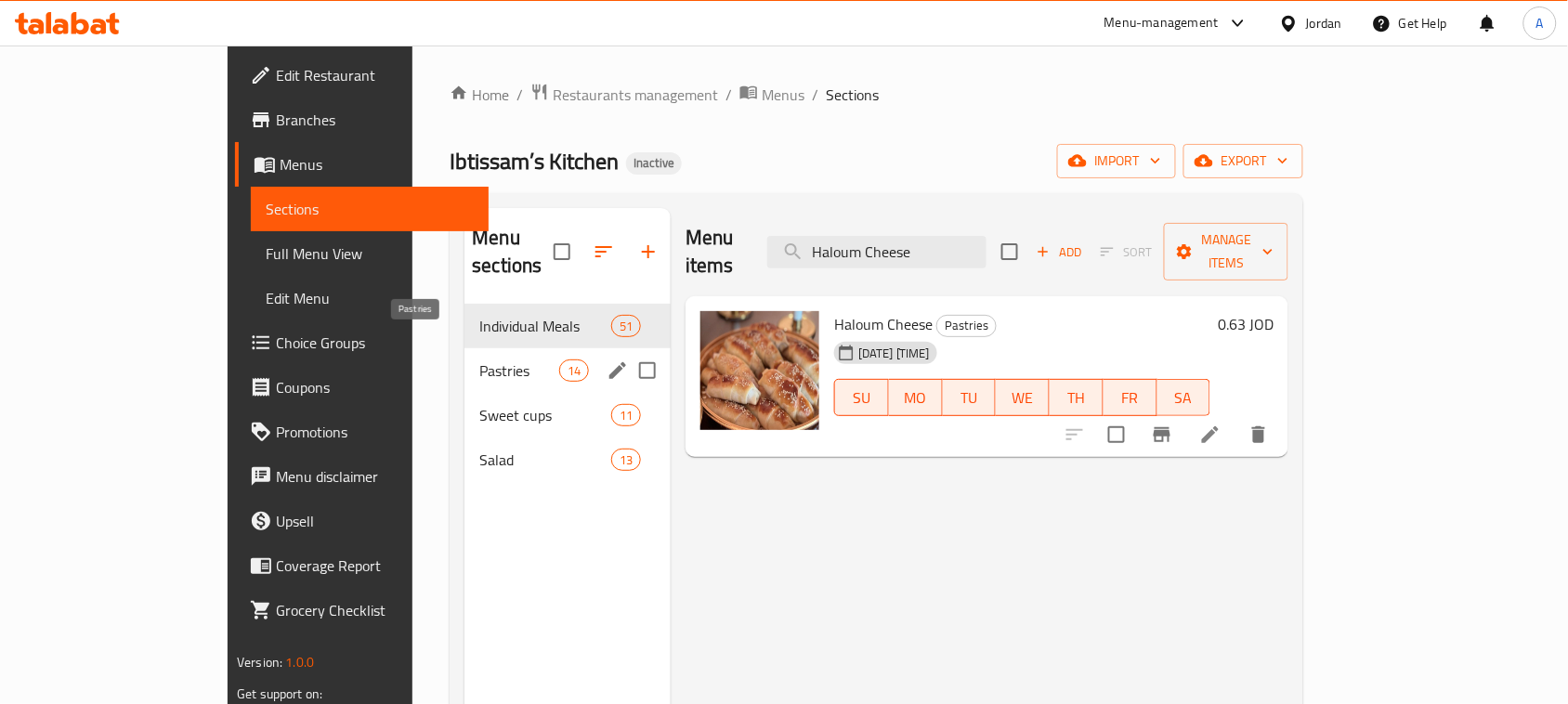 click on "Pastries 14" at bounding box center (568, 371) 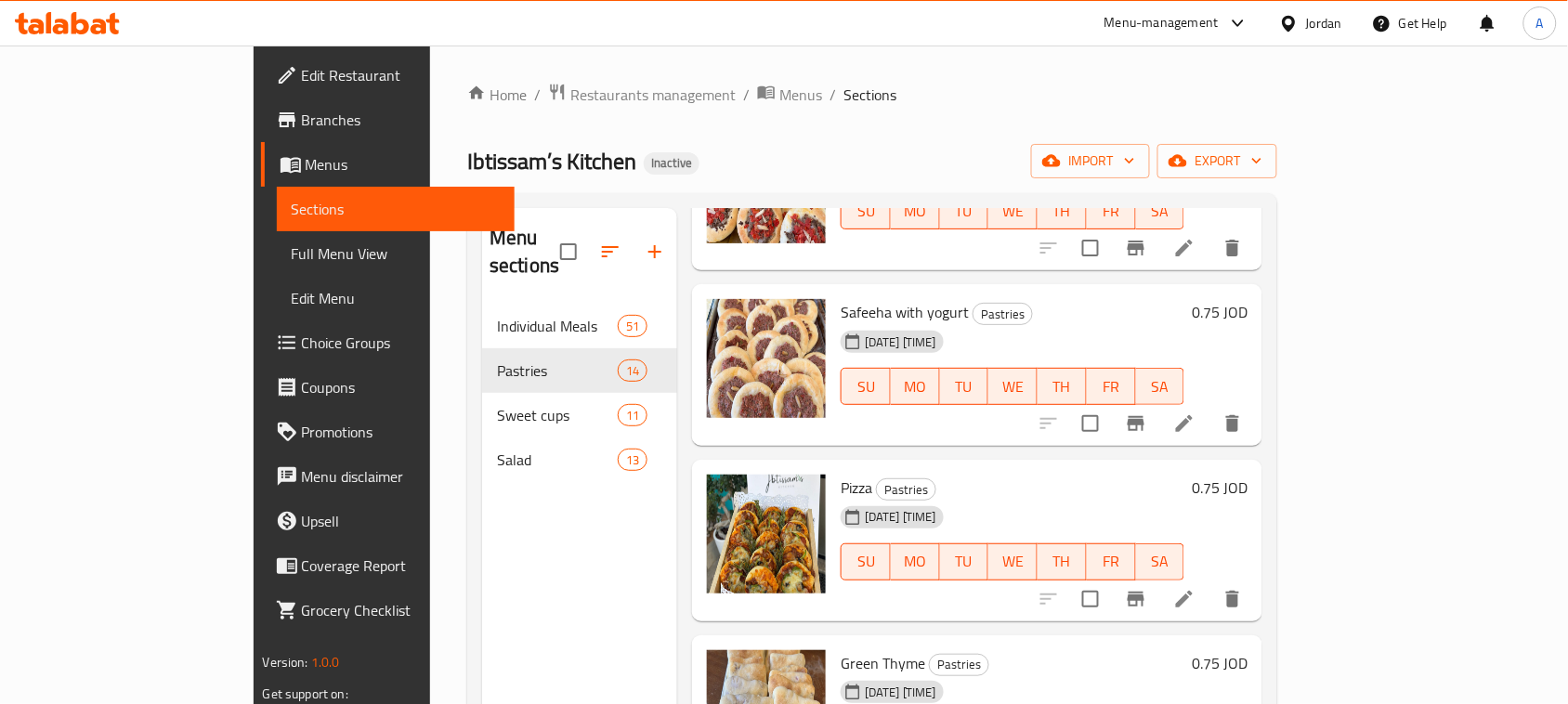 scroll, scrollTop: 929, scrollLeft: 0, axis: vertical 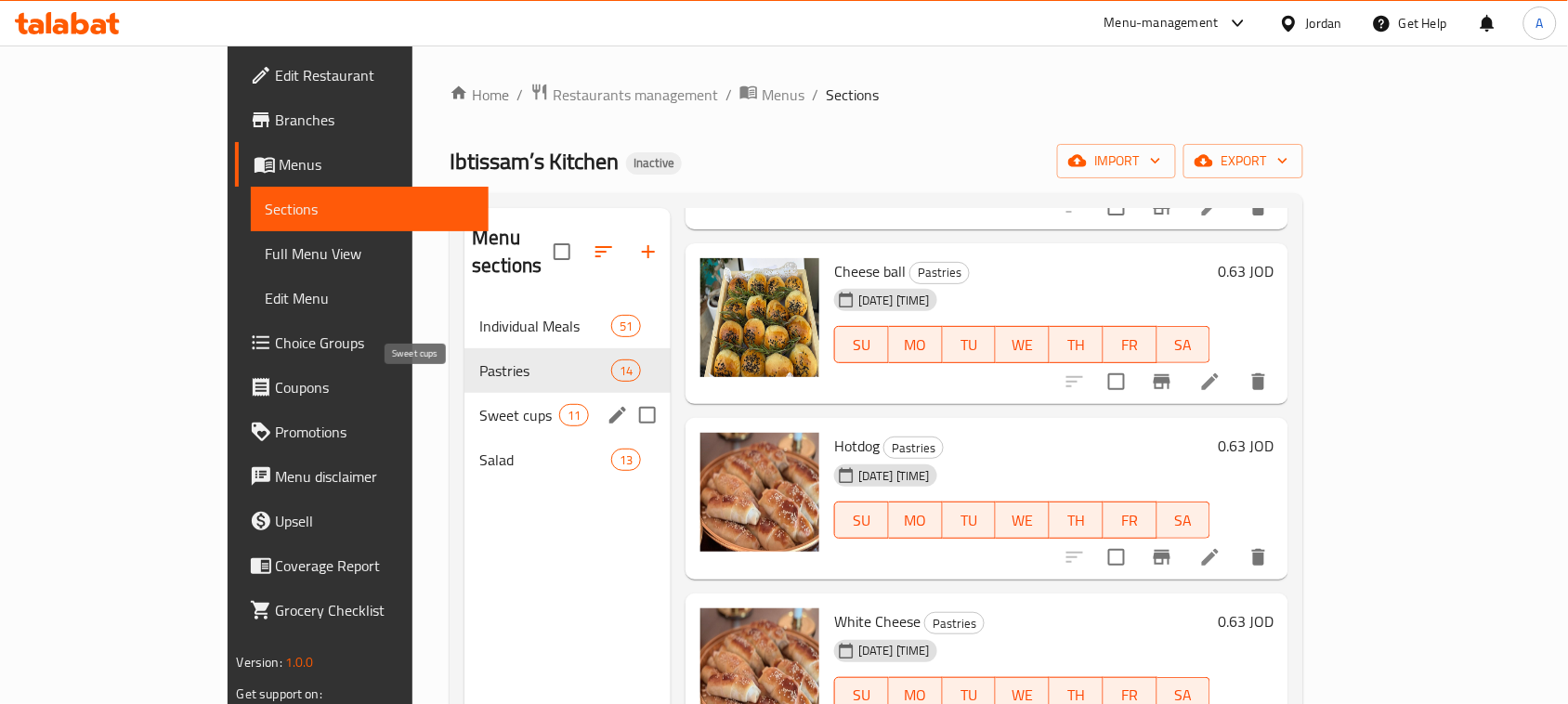 click on "Sweet cups" at bounding box center (518, 415) 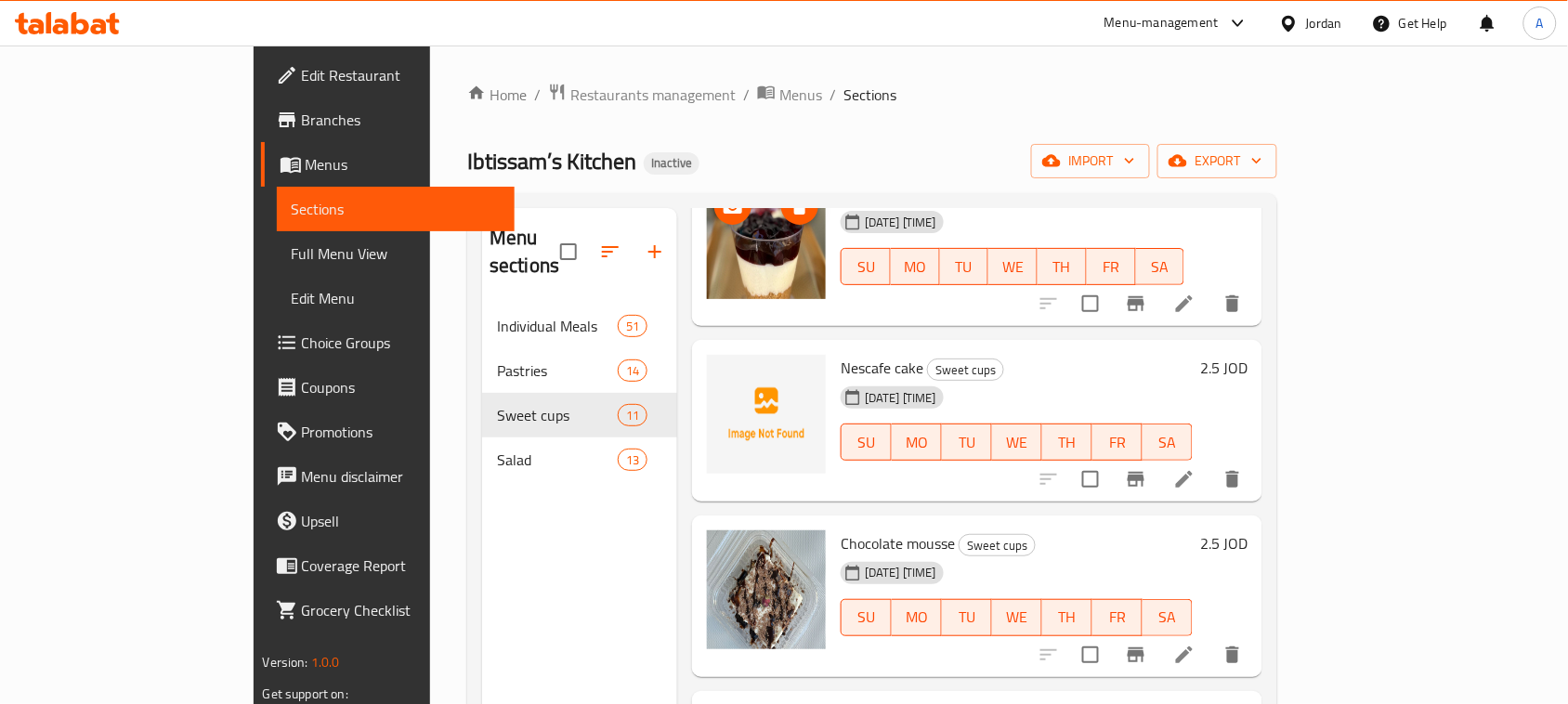 scroll, scrollTop: 0, scrollLeft: 0, axis: both 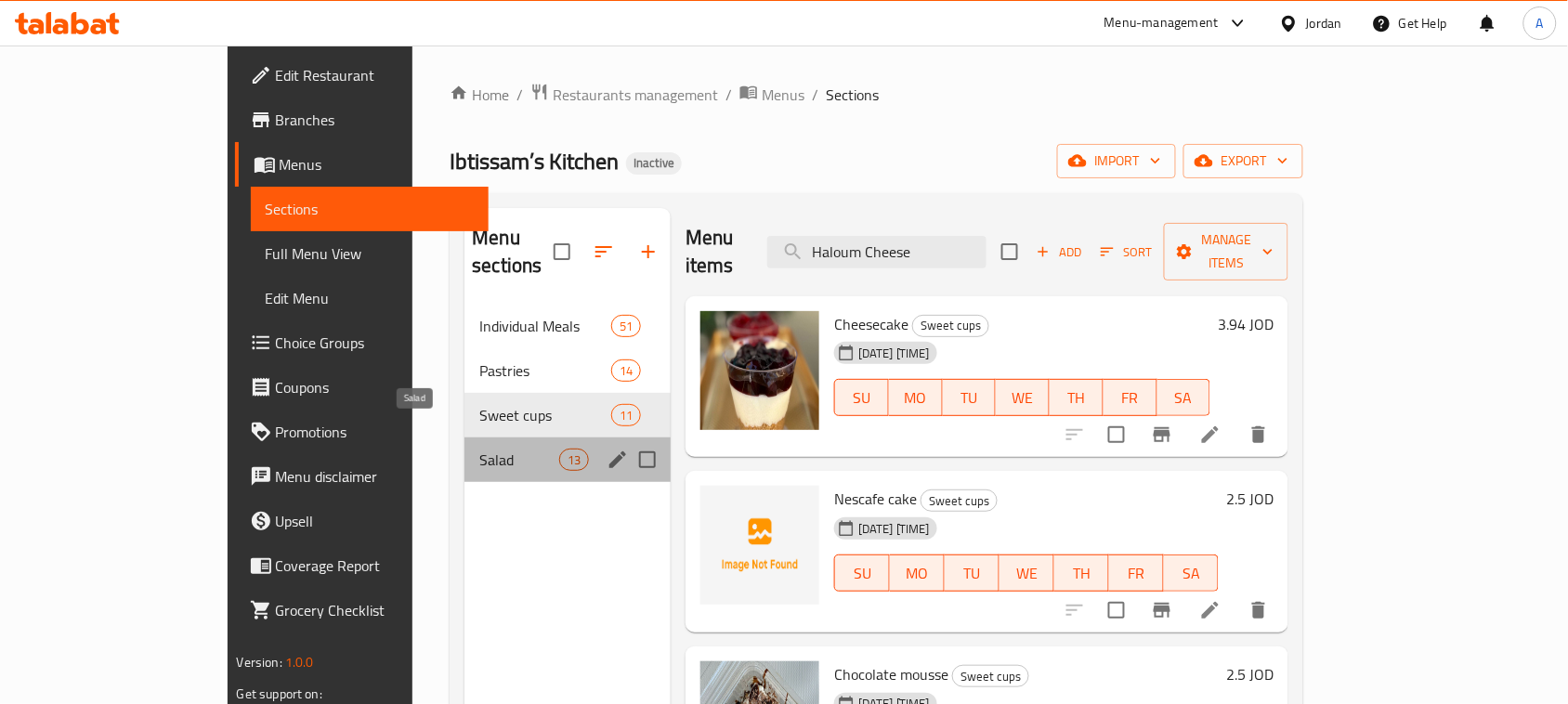 click on "Salad" at bounding box center (518, 460) 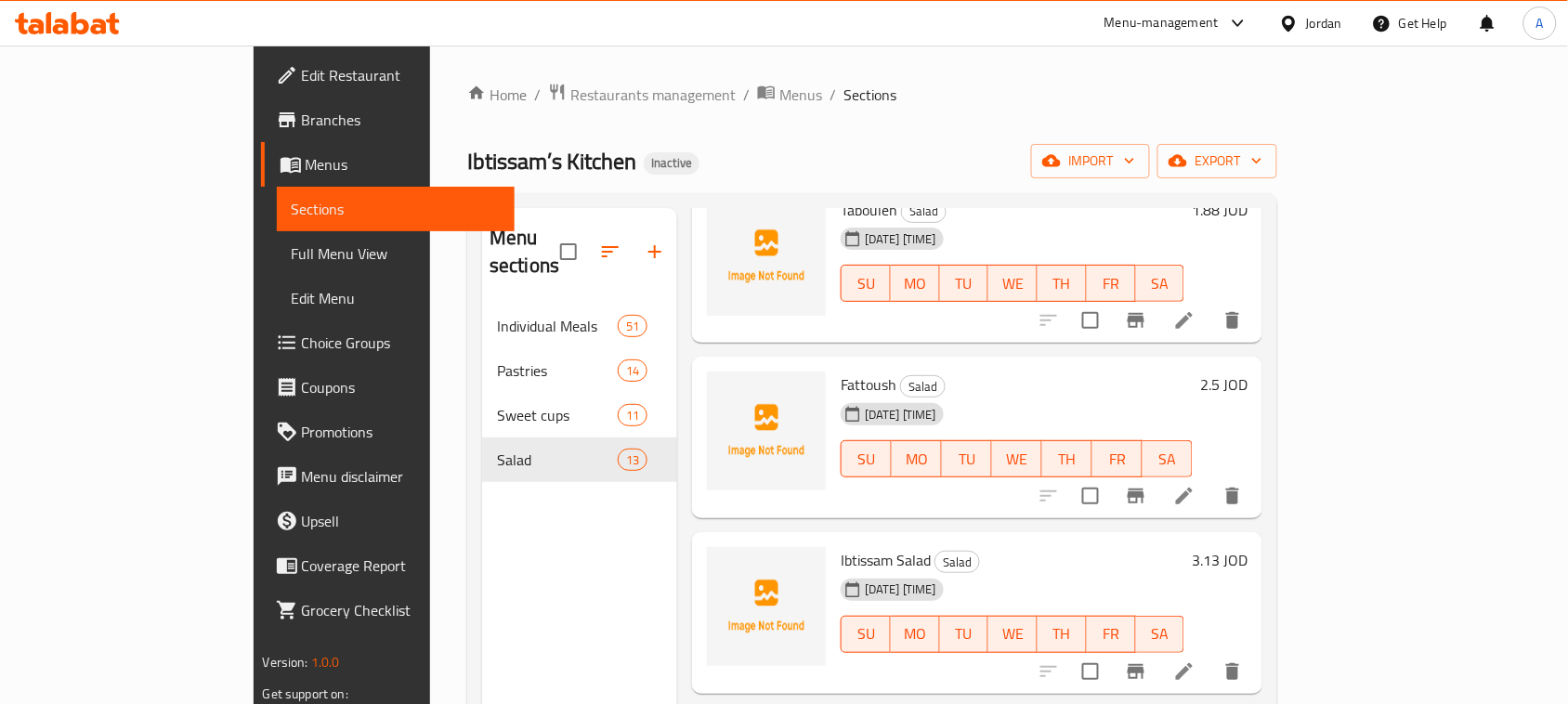 scroll, scrollTop: 0, scrollLeft: 0, axis: both 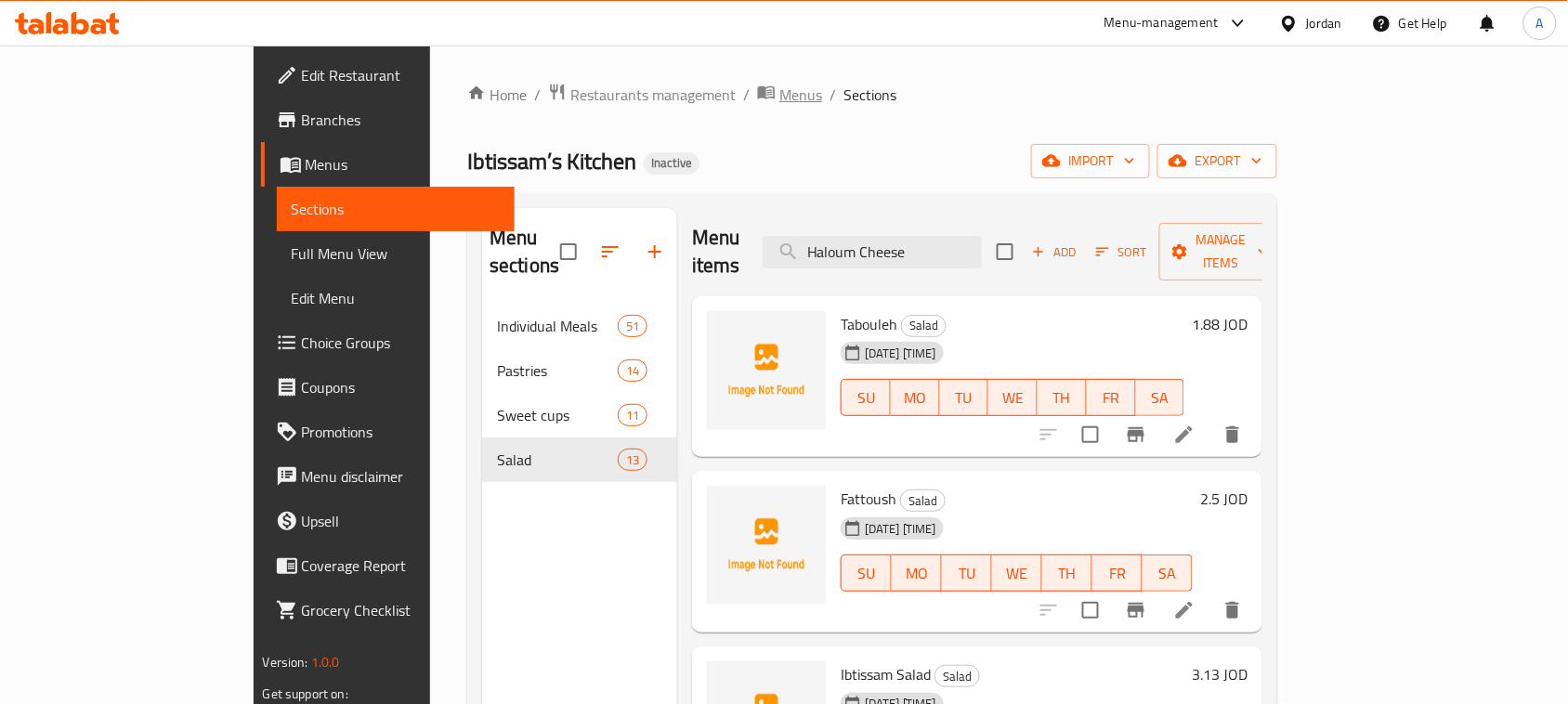 click on "Menus" at bounding box center (801, 95) 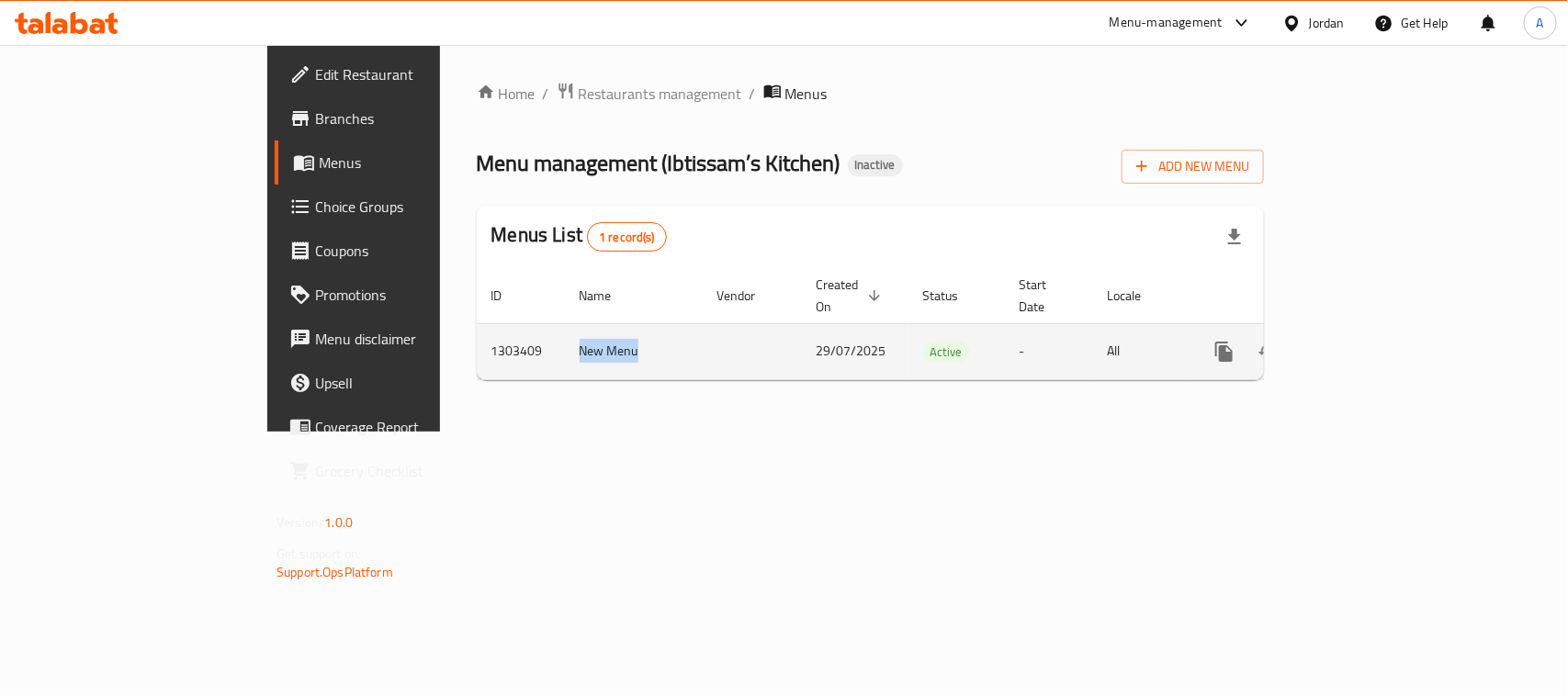 drag, startPoint x: 455, startPoint y: 331, endPoint x: 402, endPoint y: 335, distance: 53.15073 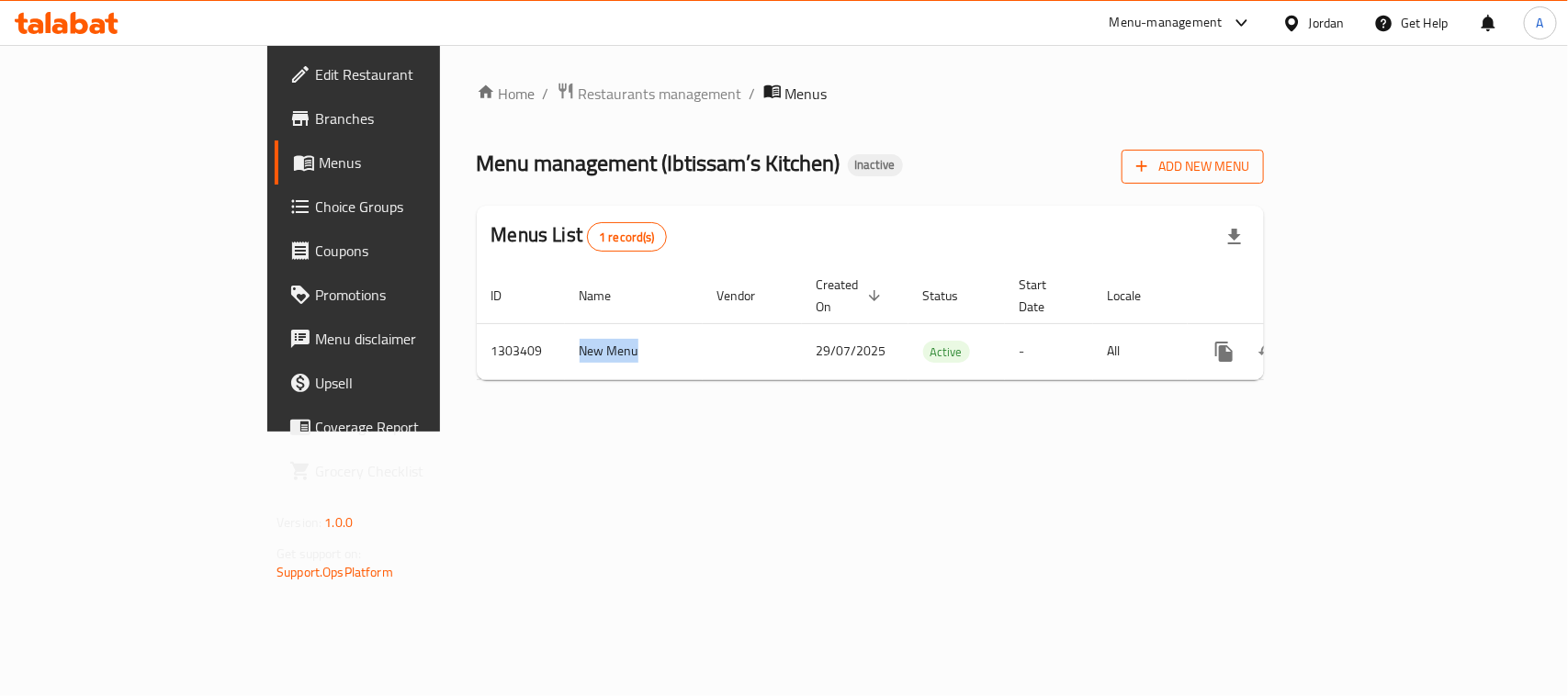 click on "Add New Menu" at bounding box center (1192, 166) 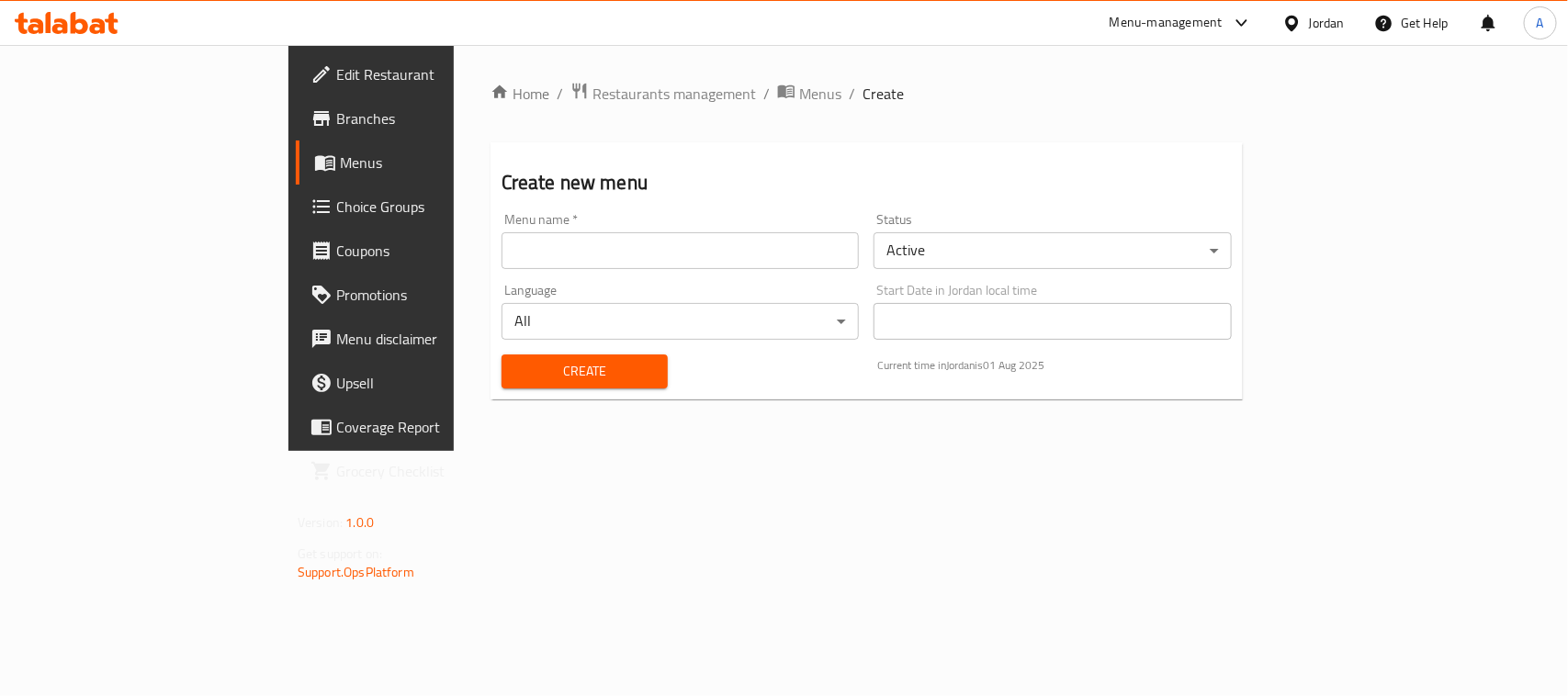click at bounding box center [681, 251] 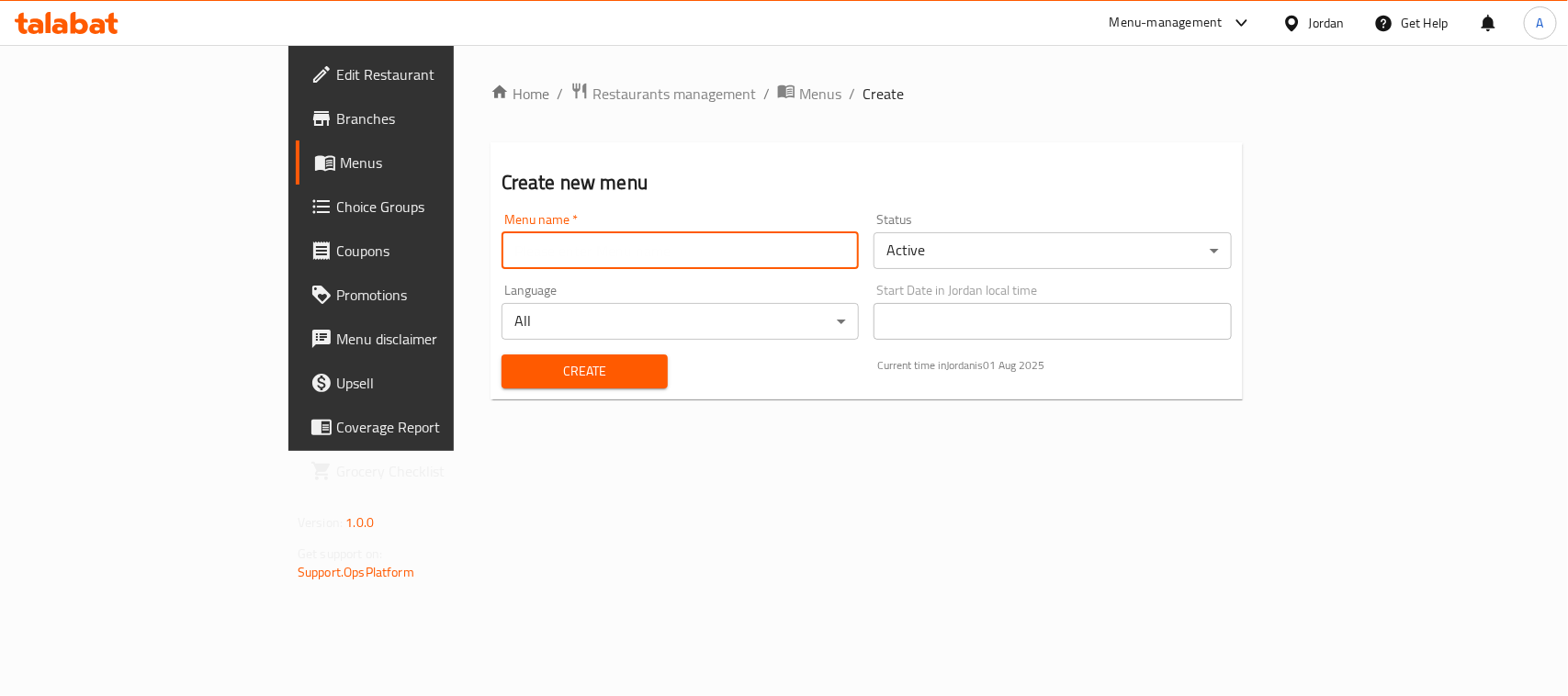 paste on "New Menu" 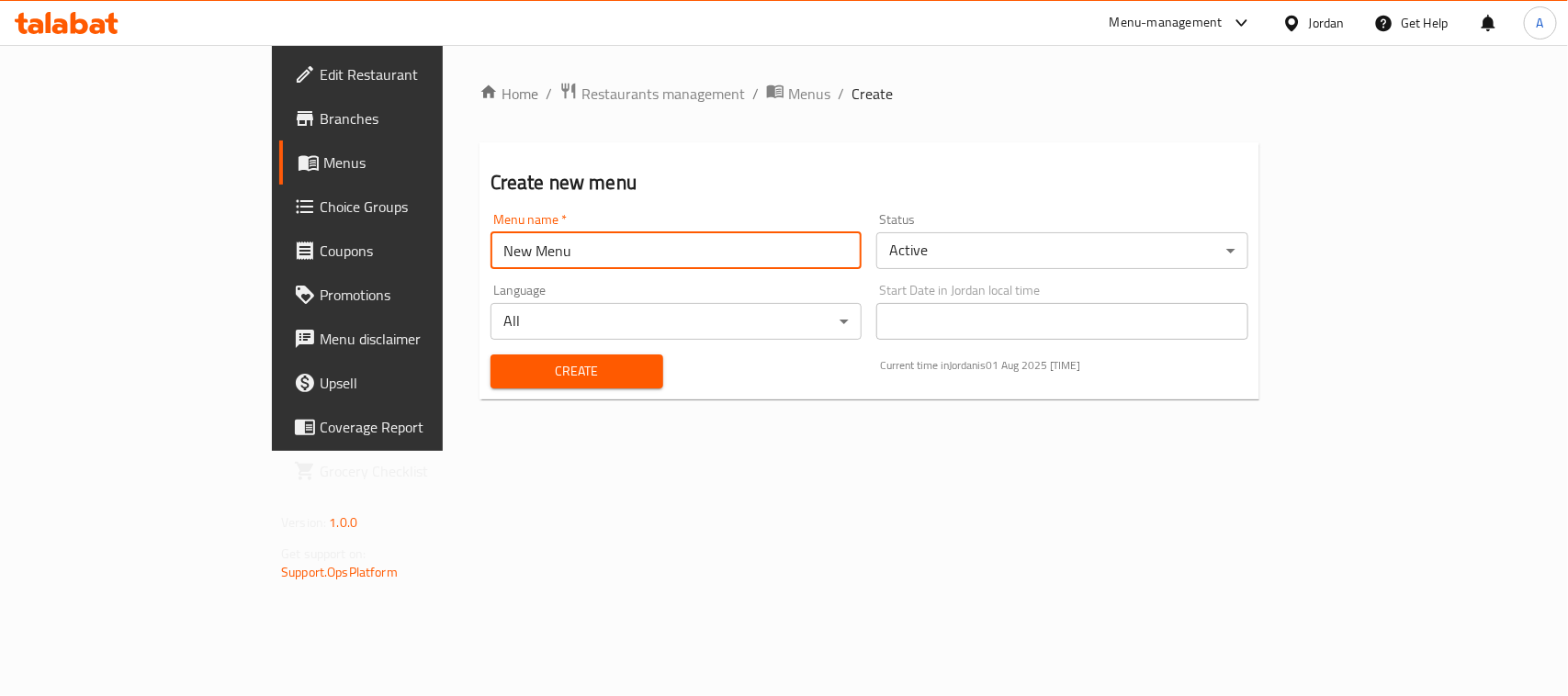type on "New Menu" 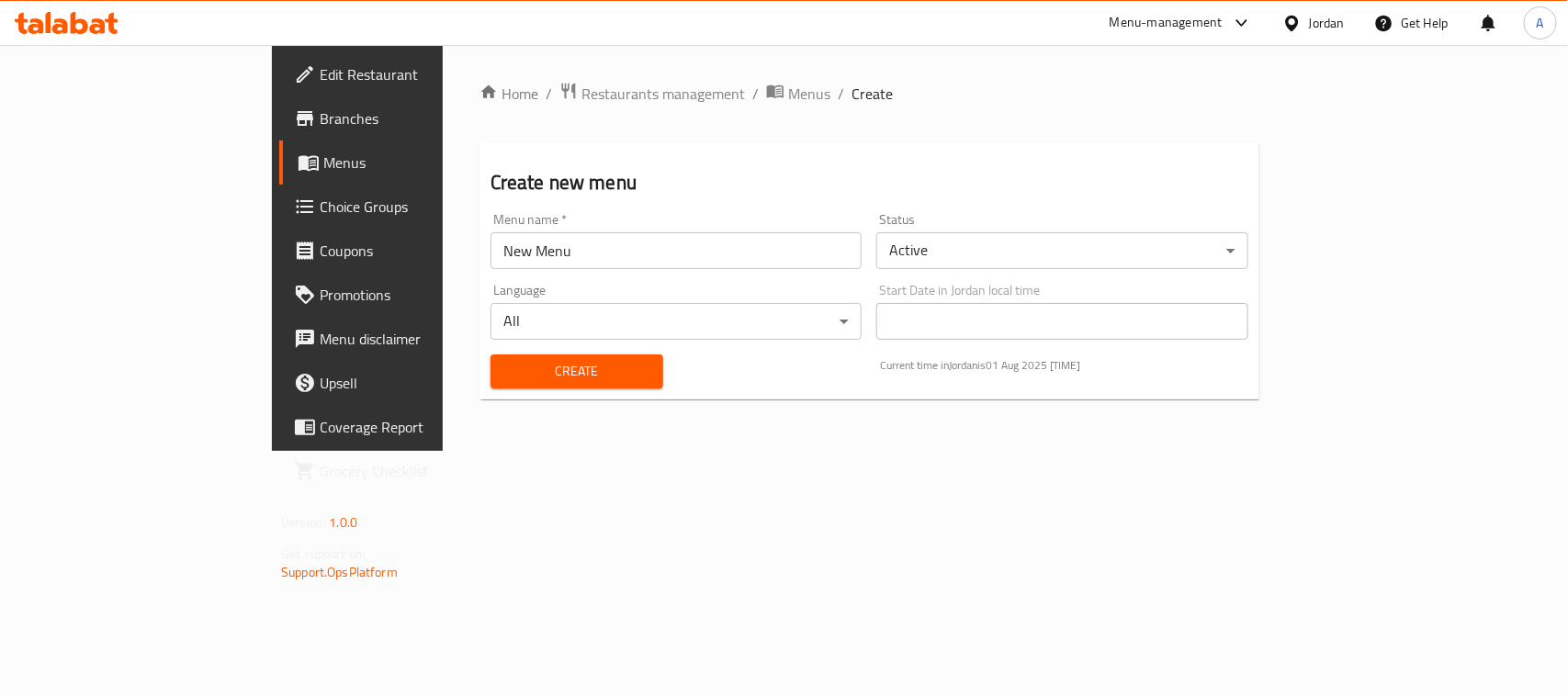 click on "Create" at bounding box center [577, 371] 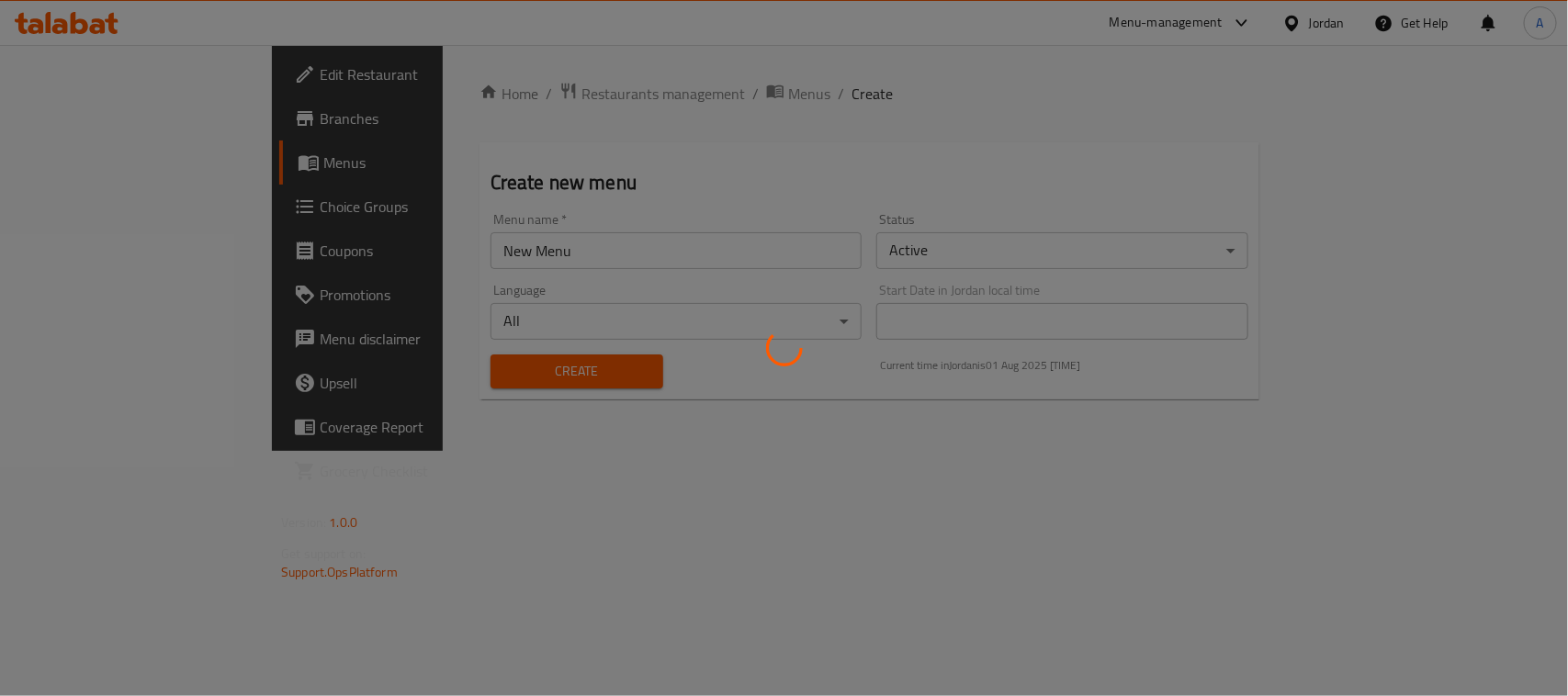 type 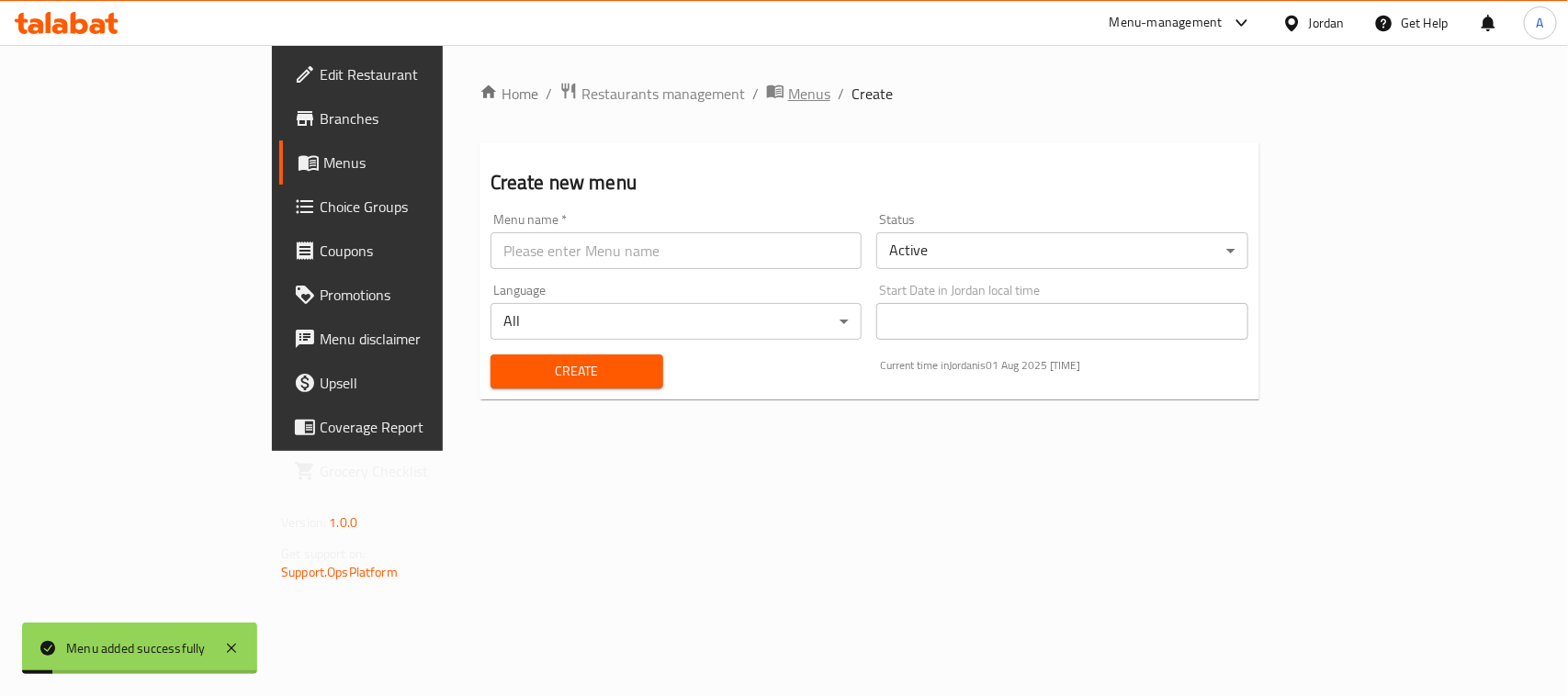 click on "Menus" at bounding box center (809, 94) 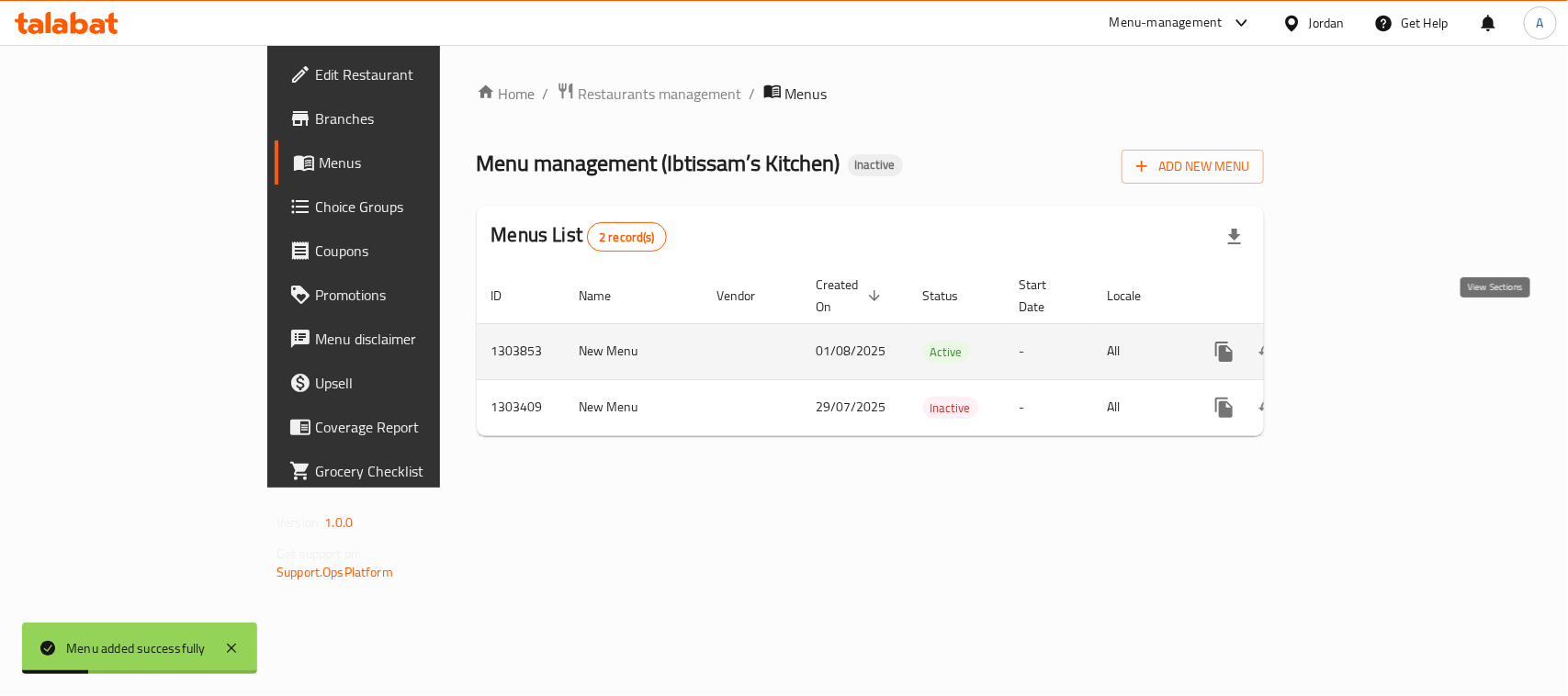 click 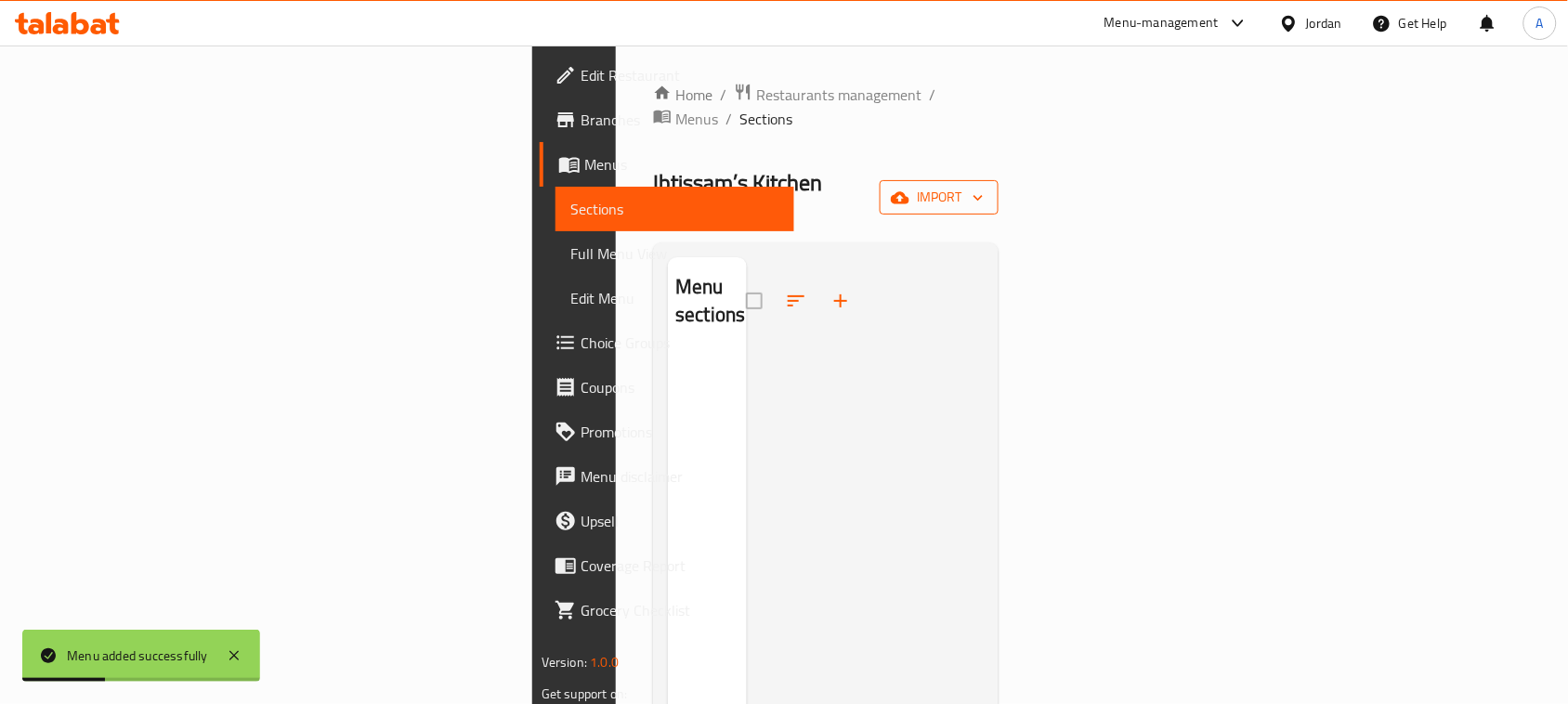click on "import" at bounding box center (939, 197) 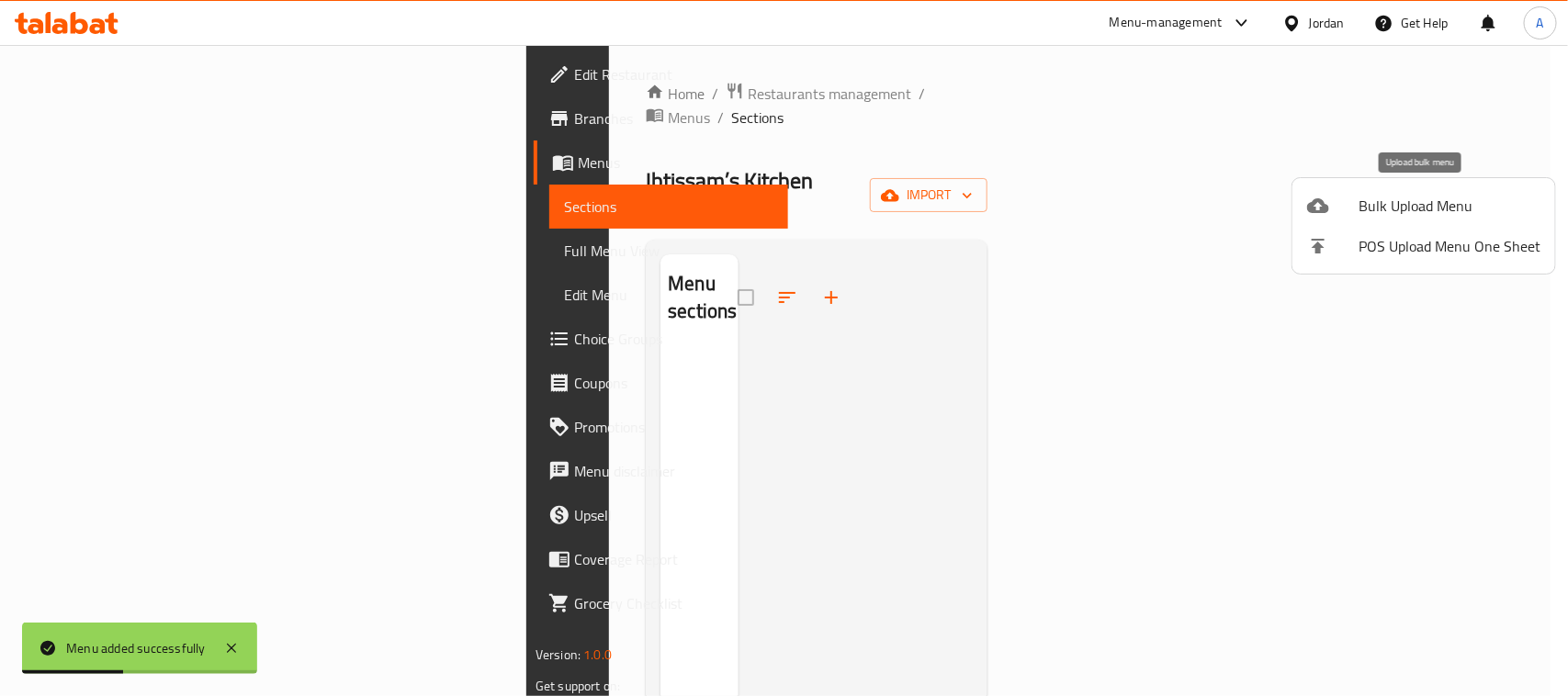 click on "Bulk Upload Menu" at bounding box center (1450, 206) 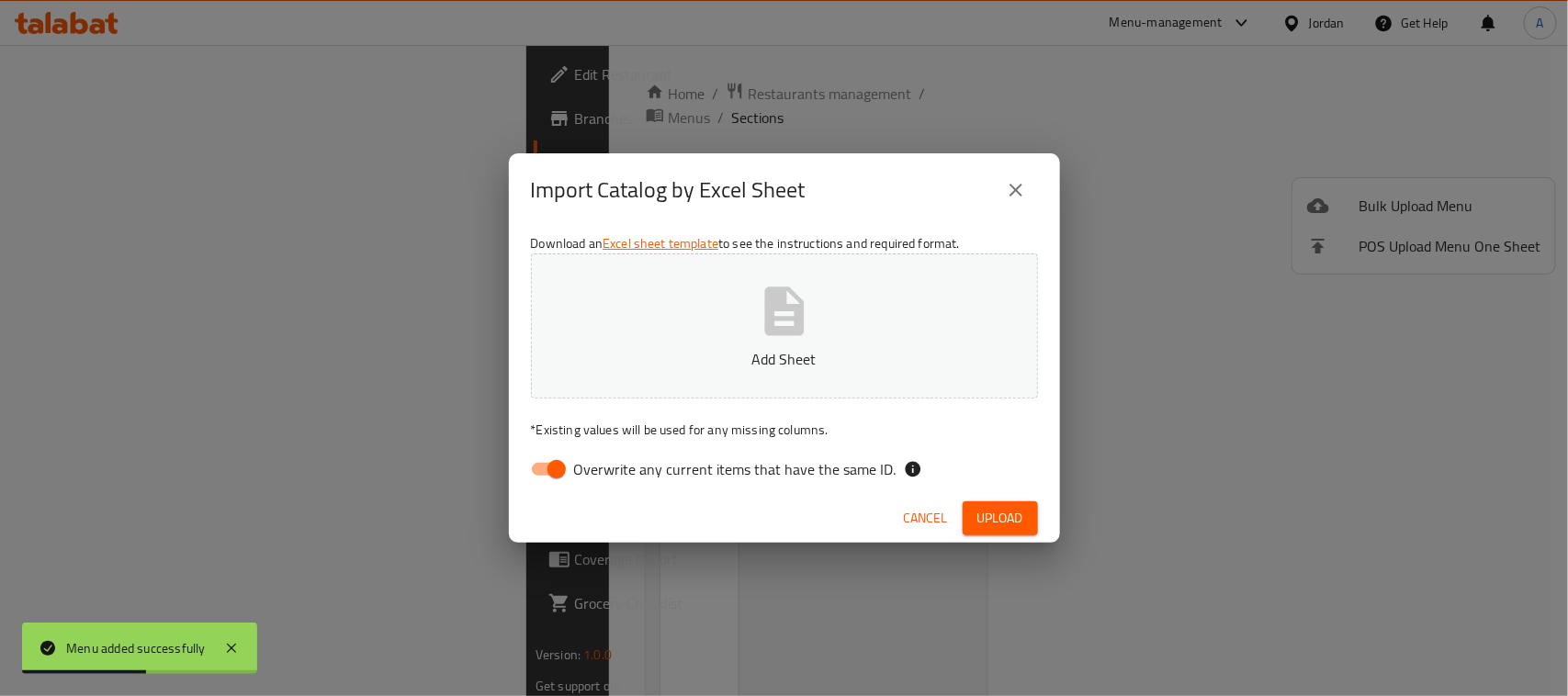 click on "Overwrite any current items that have the same ID." at bounding box center [557, 469] 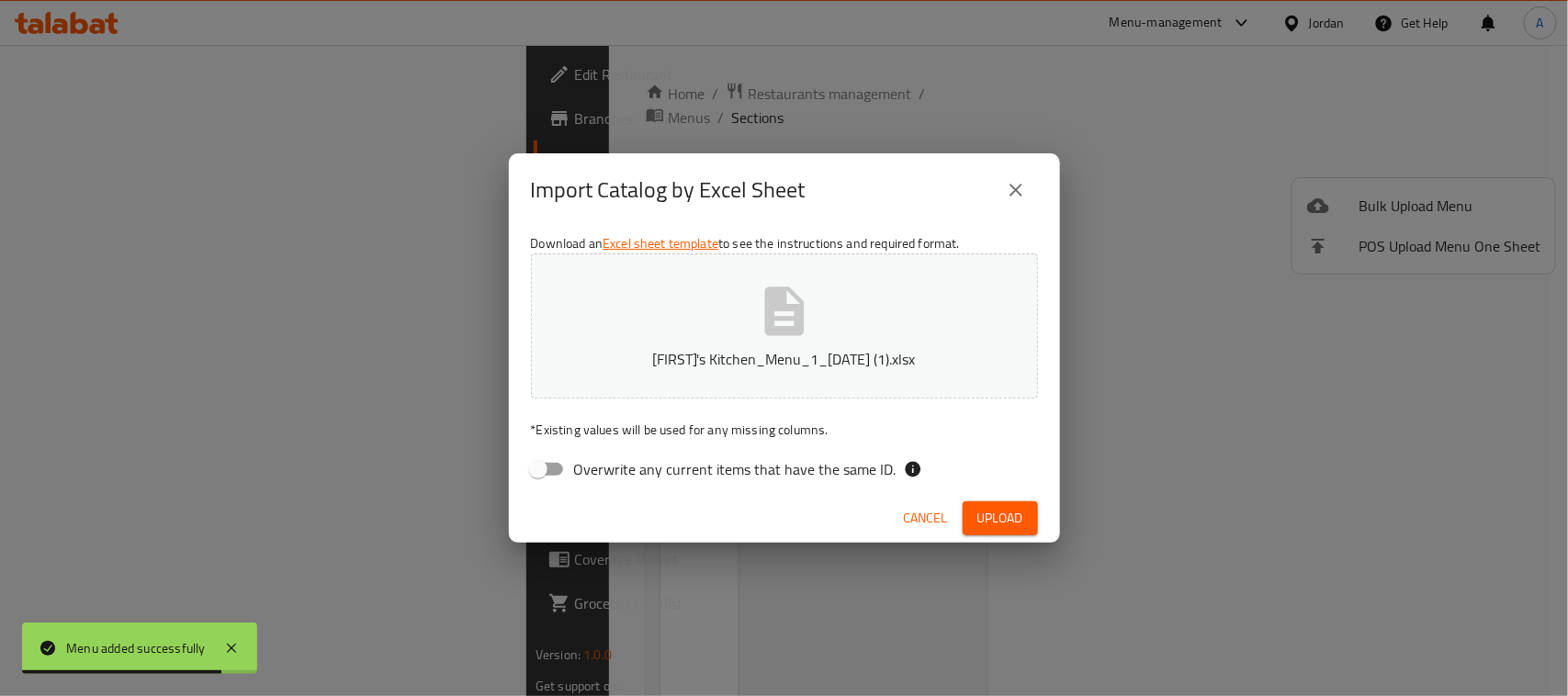 click on "Upload" at bounding box center (1000, 518) 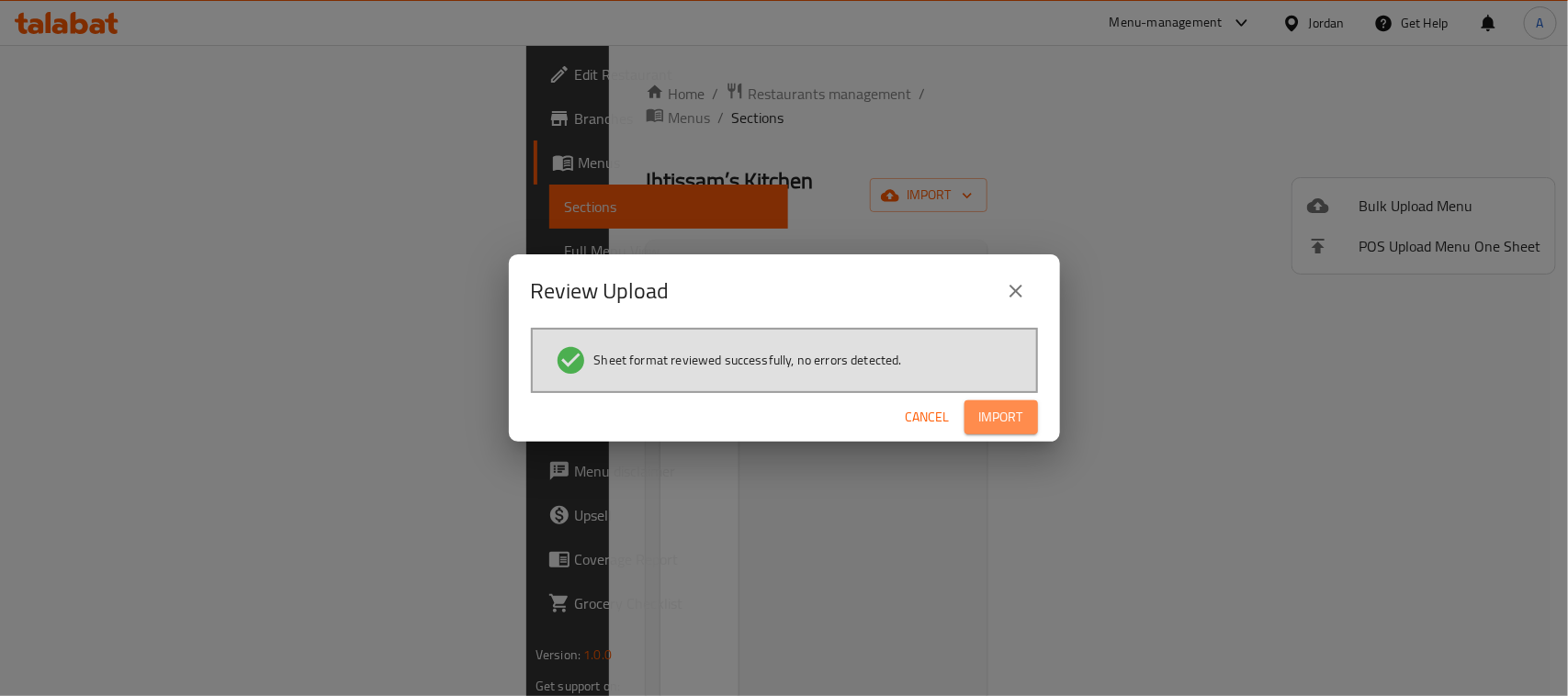 click on "Import" at bounding box center [1001, 417] 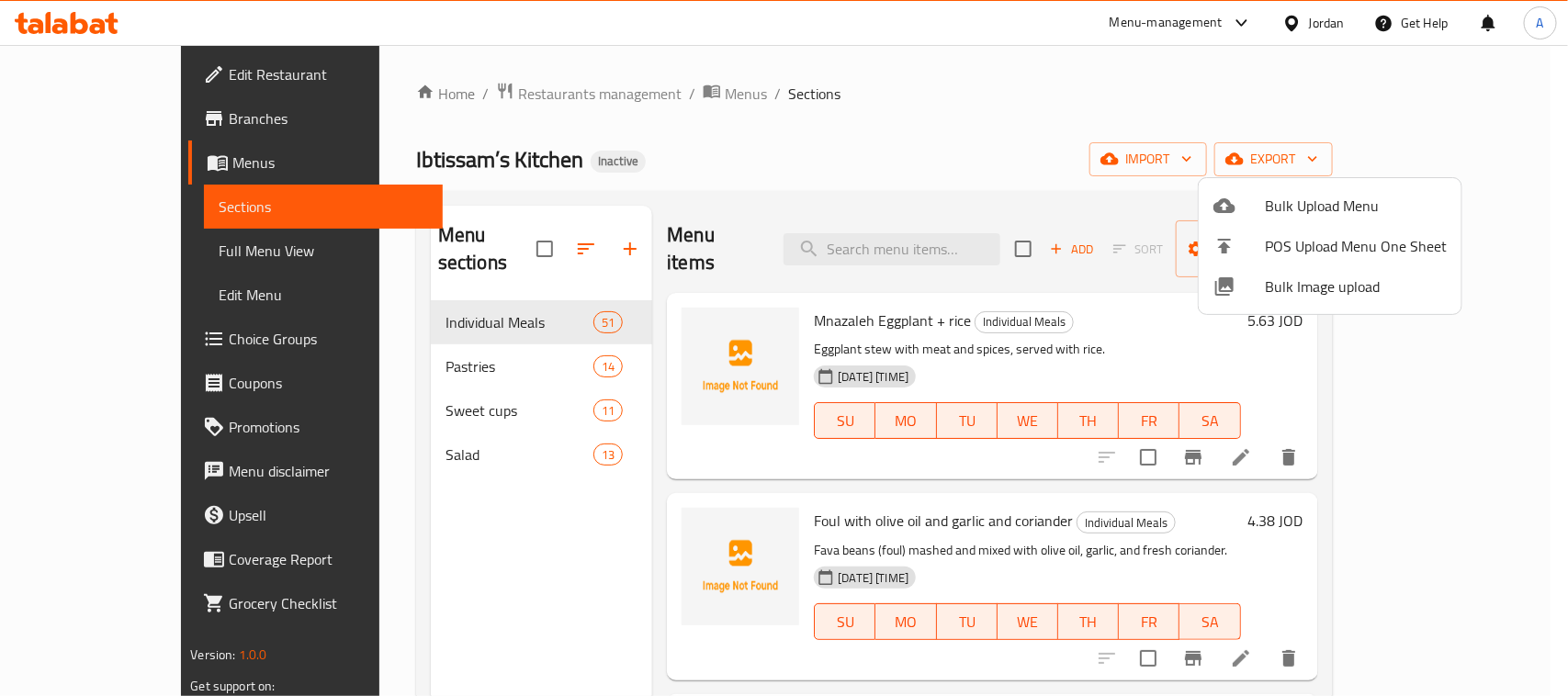 click at bounding box center [784, 348] 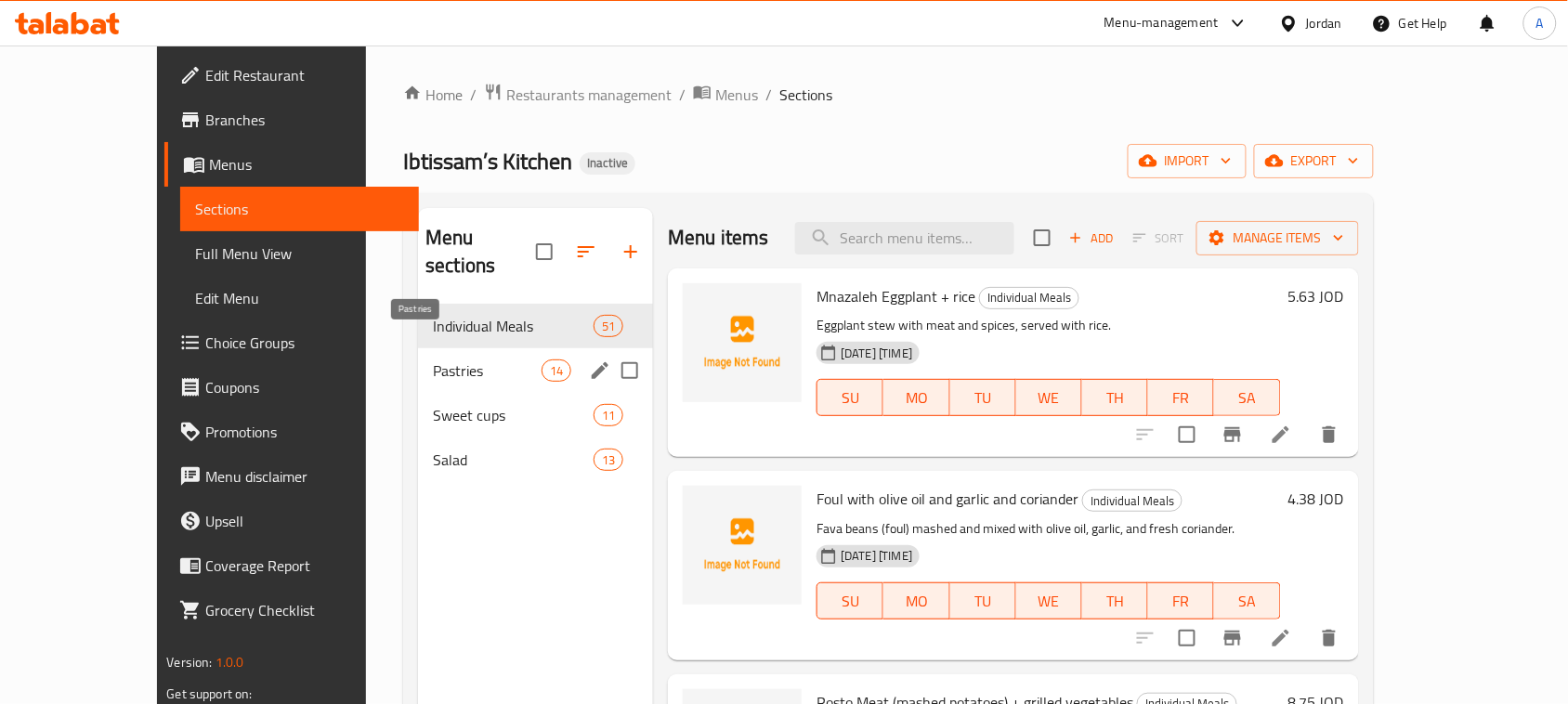 click on "Pastries" at bounding box center [487, 371] 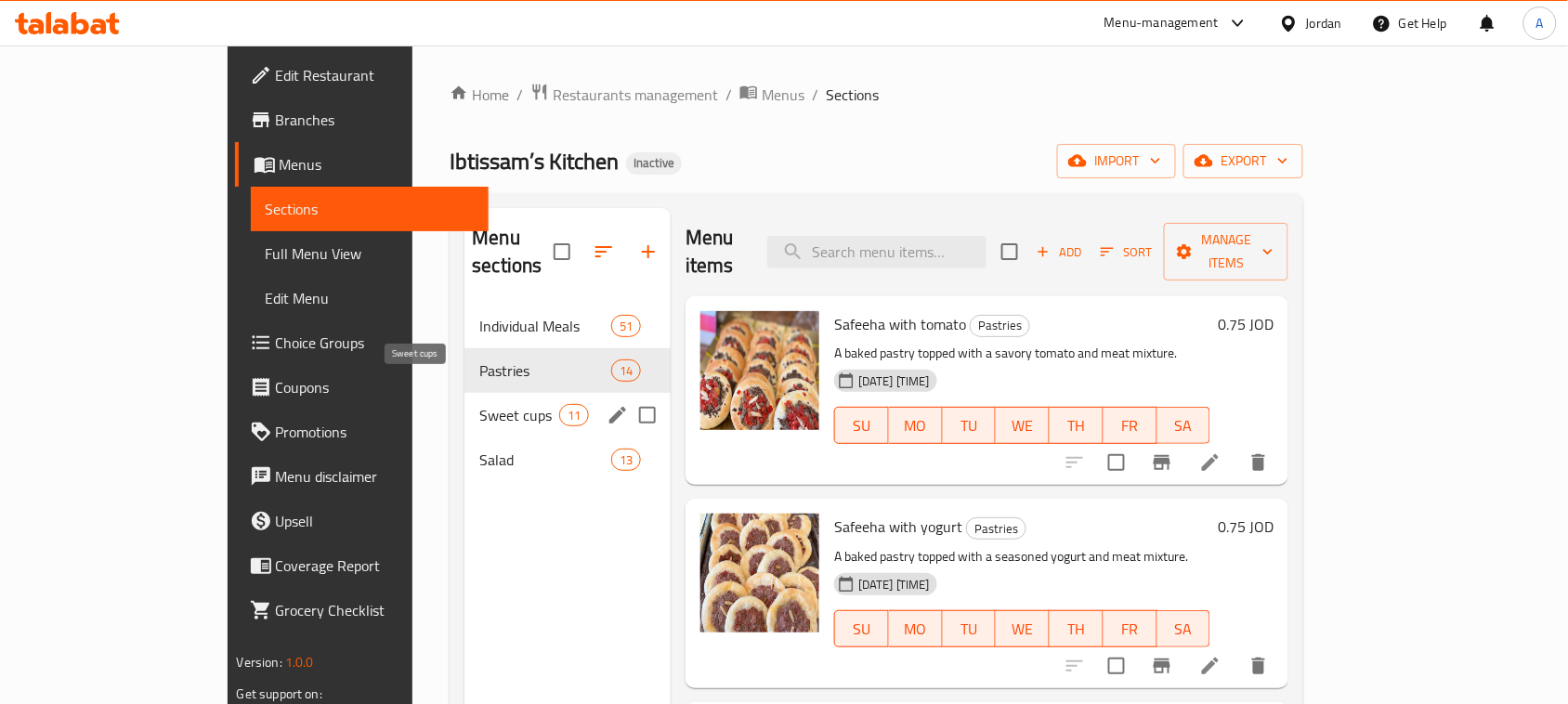 click on "Sweet cups" at bounding box center [518, 415] 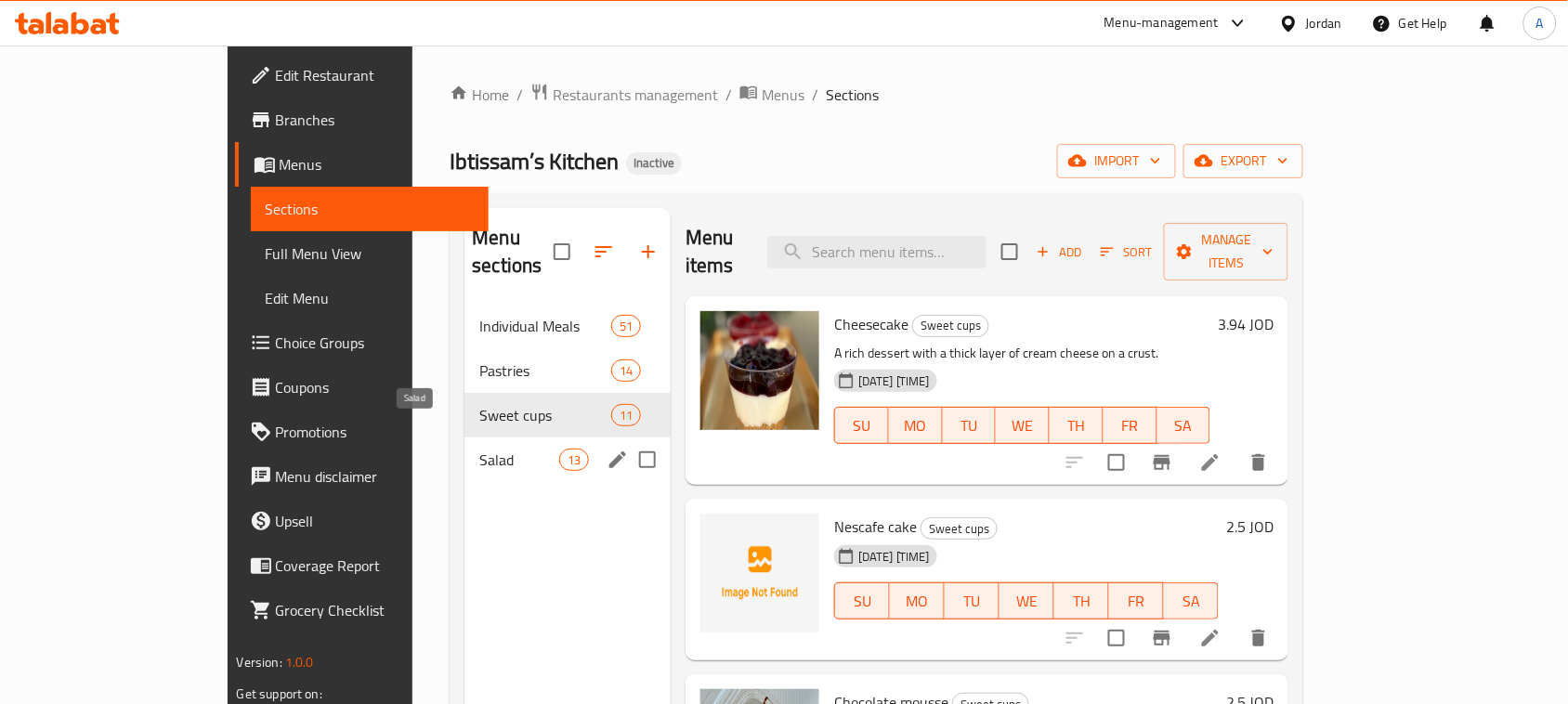 click on "Salad" at bounding box center [518, 460] 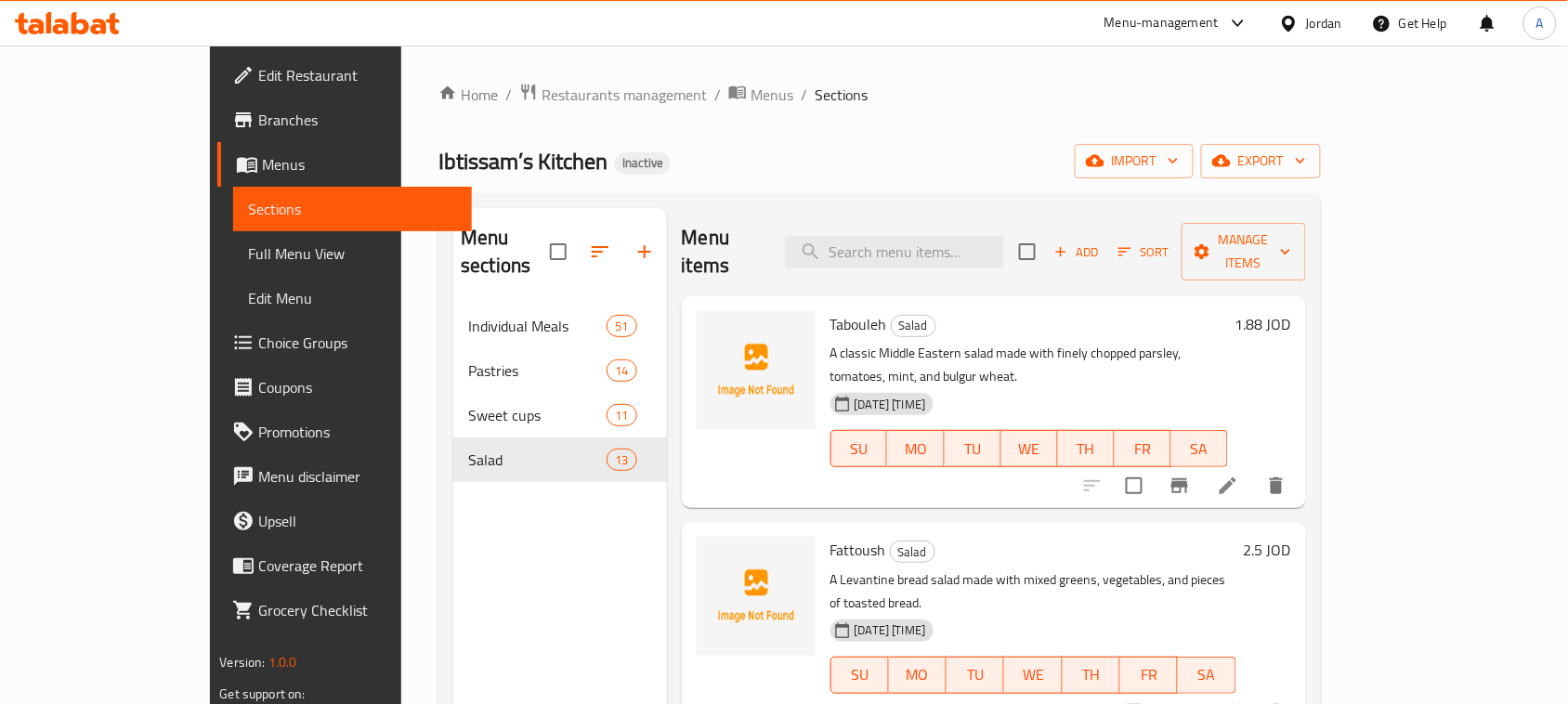 click on "Full Menu View" at bounding box center (352, 254) 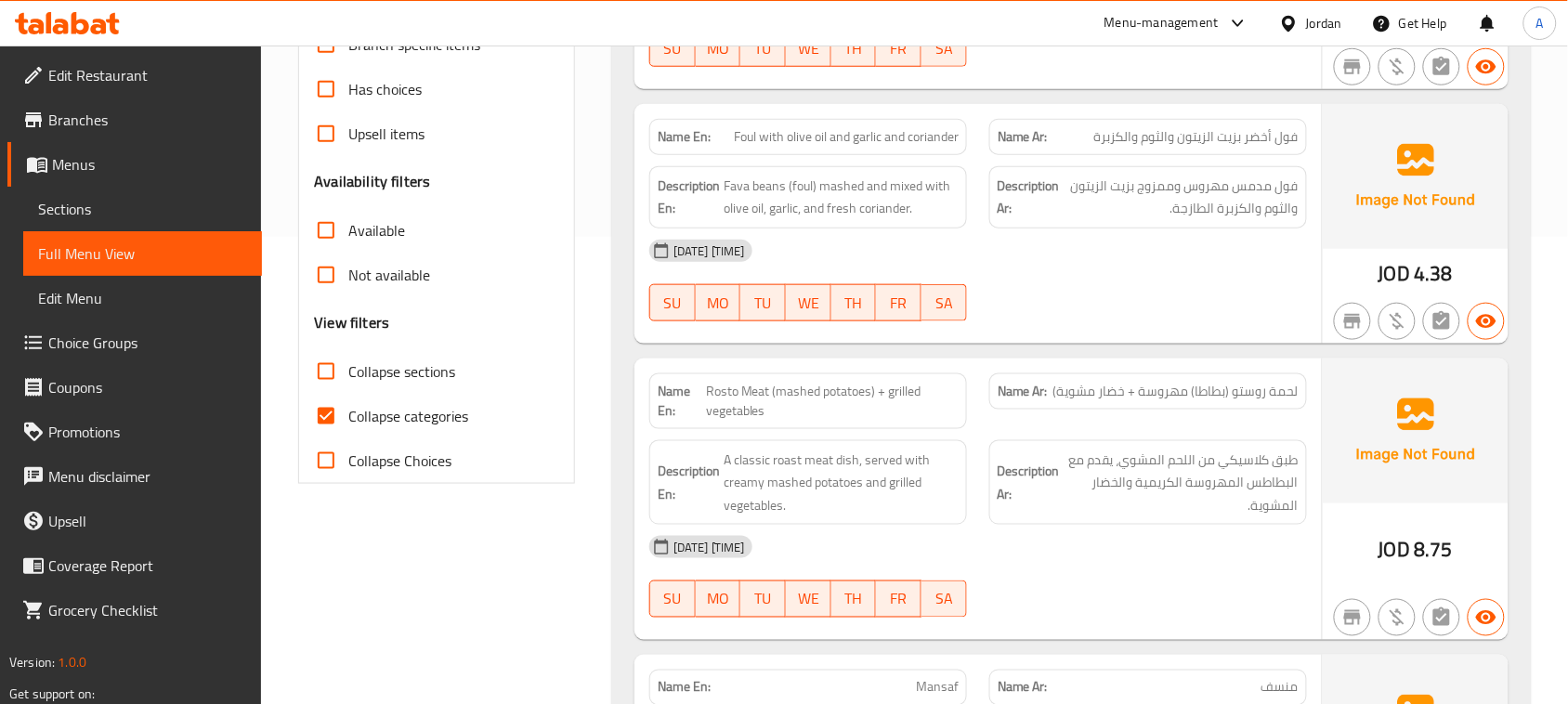 scroll, scrollTop: 464, scrollLeft: 0, axis: vertical 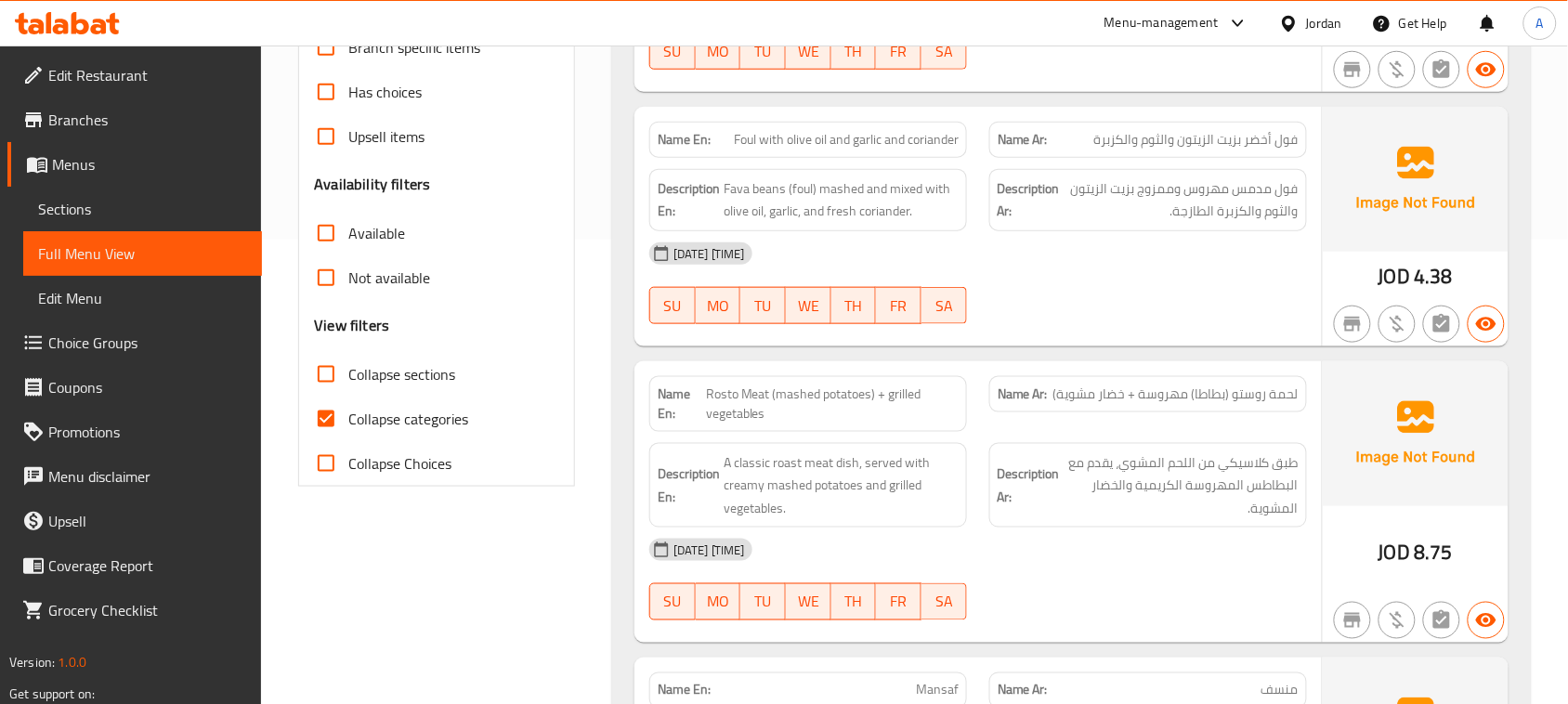 click on "Collapse categories" at bounding box center (326, 419) 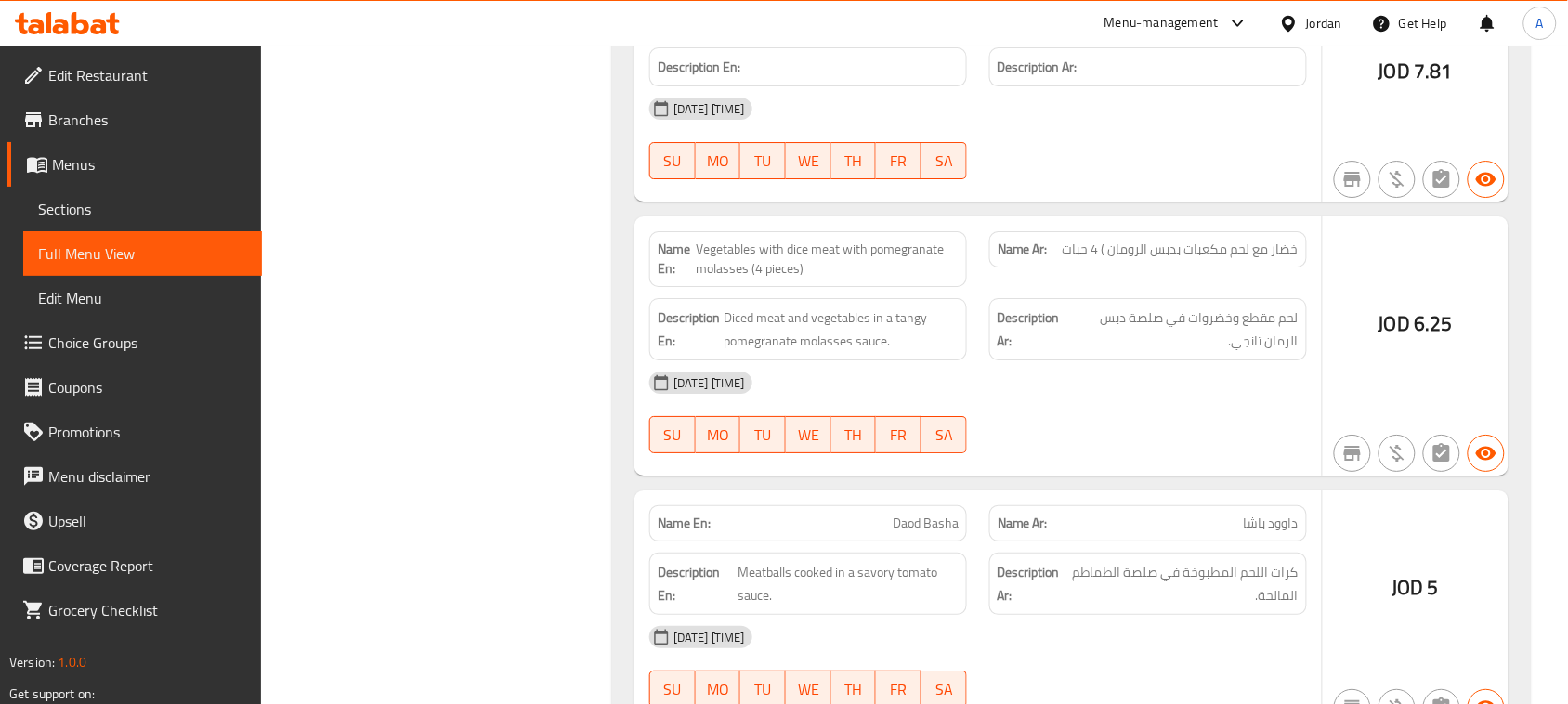 scroll, scrollTop: 6037, scrollLeft: 0, axis: vertical 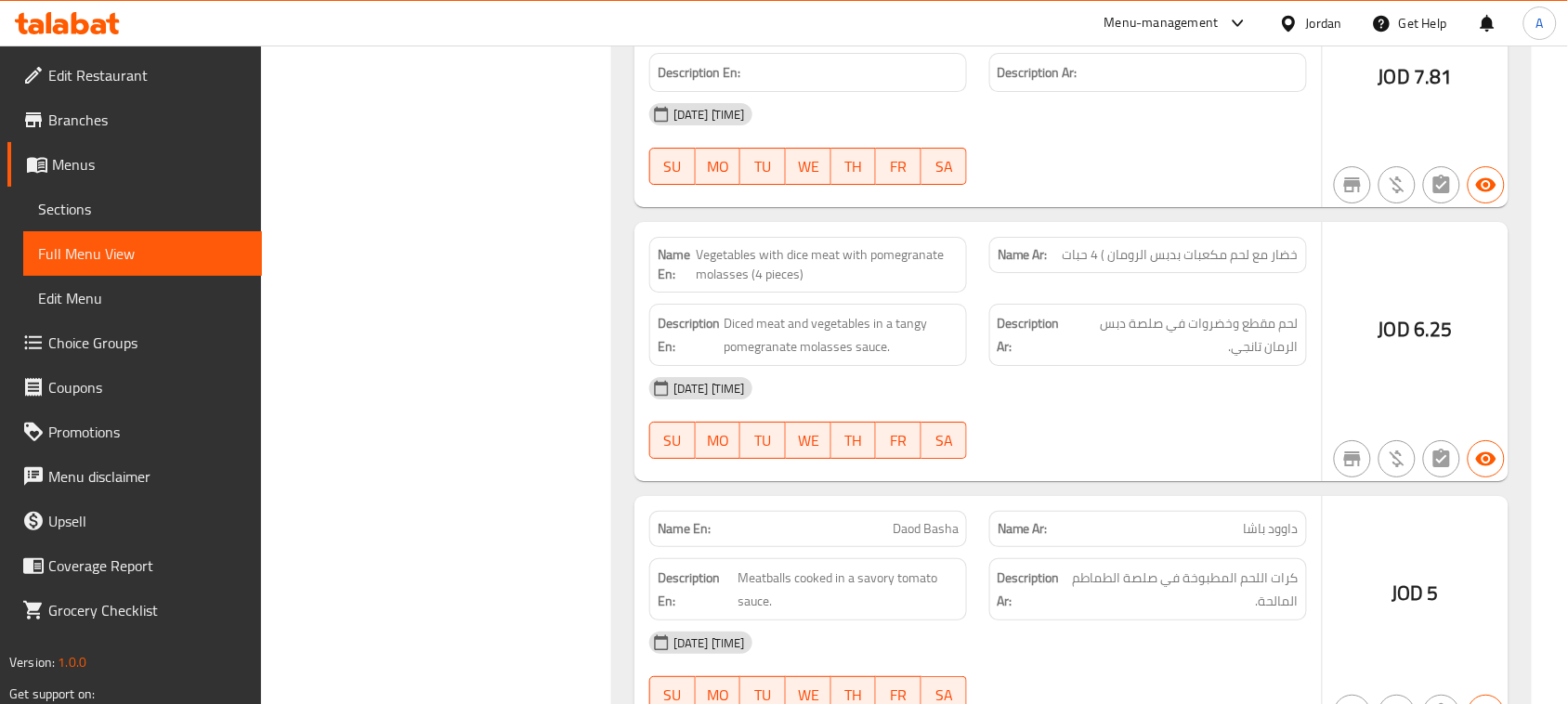 click on "Vegetables with dice meat with pomegranate molasses (4 pieces)" at bounding box center (828, 265) 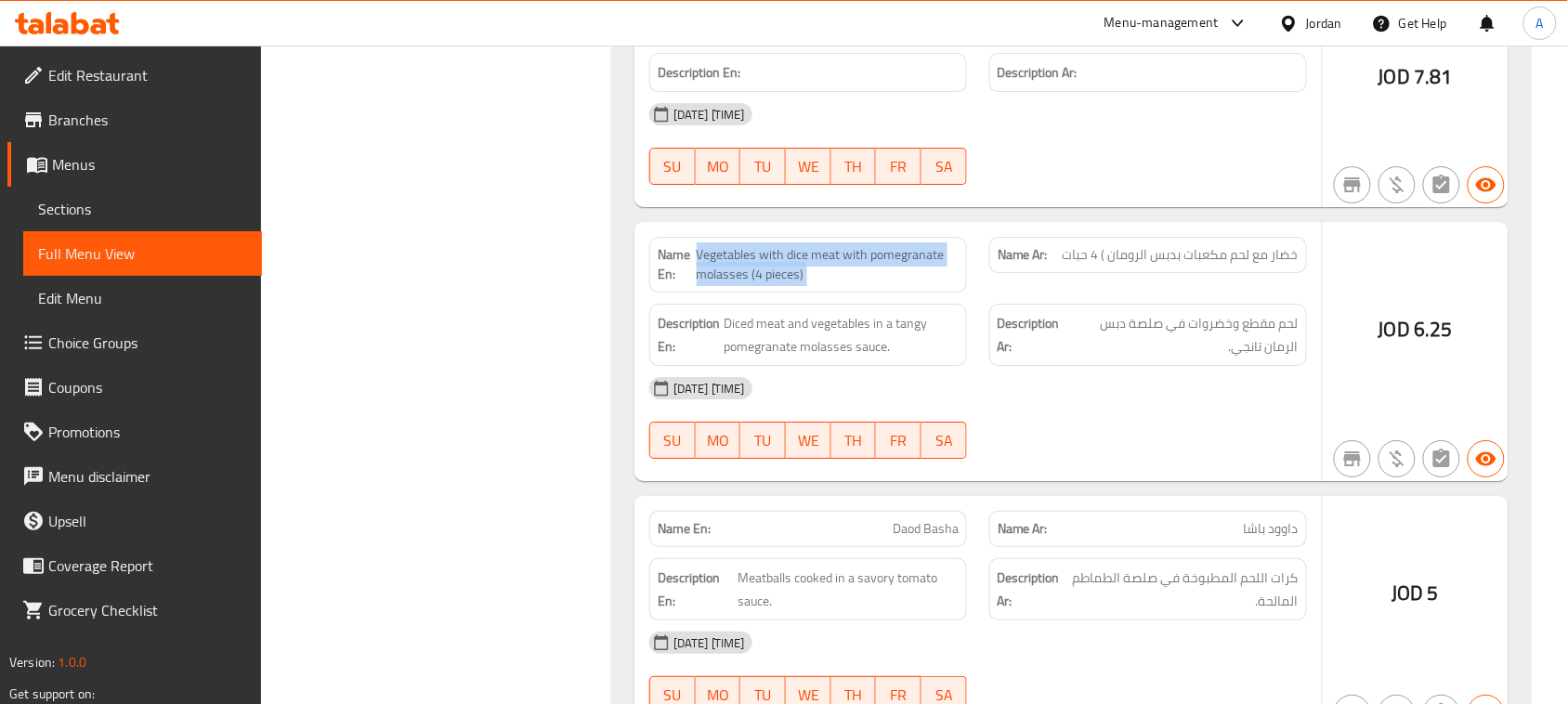 click on "Vegetables with dice meat with pomegranate molasses (4 pieces)" at bounding box center (828, 265) 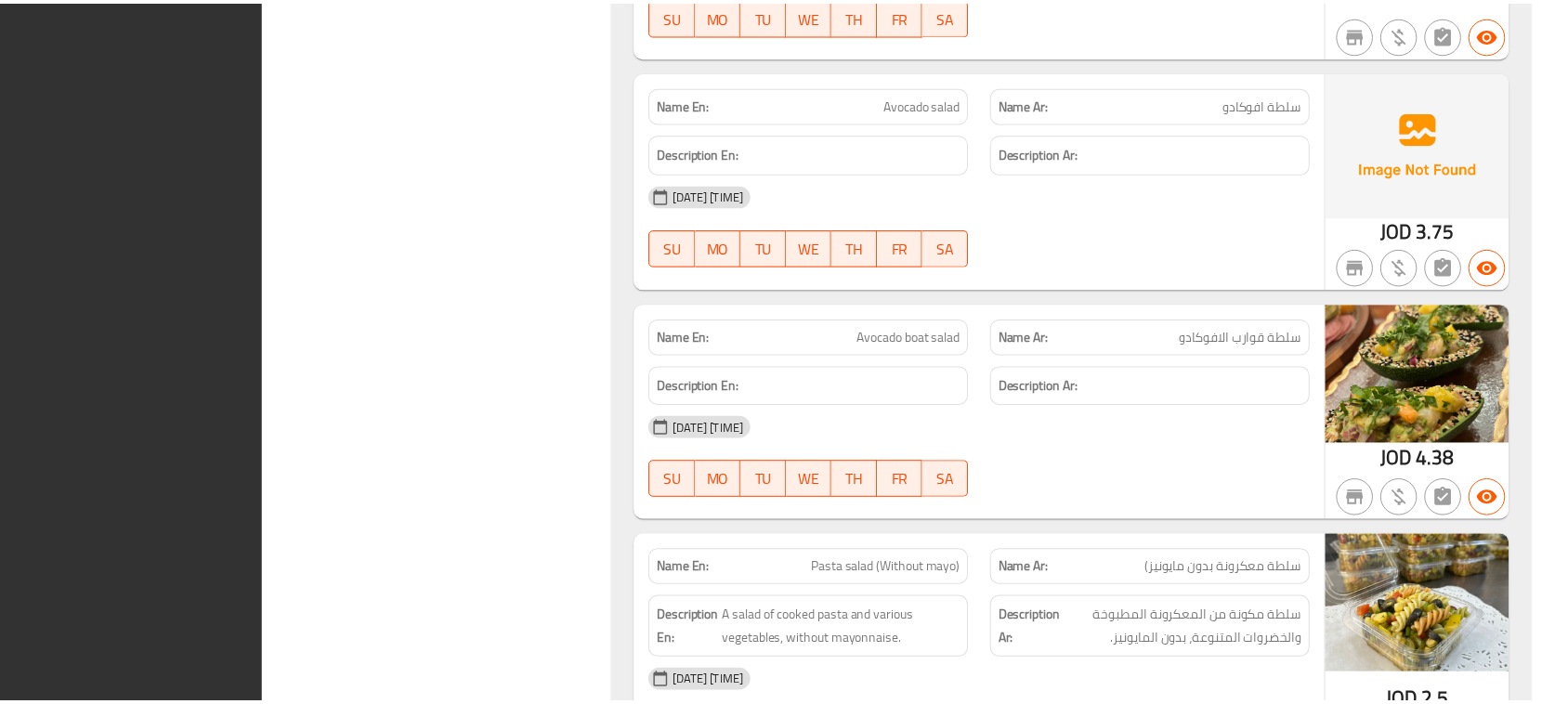 scroll, scrollTop: 23949, scrollLeft: 0, axis: vertical 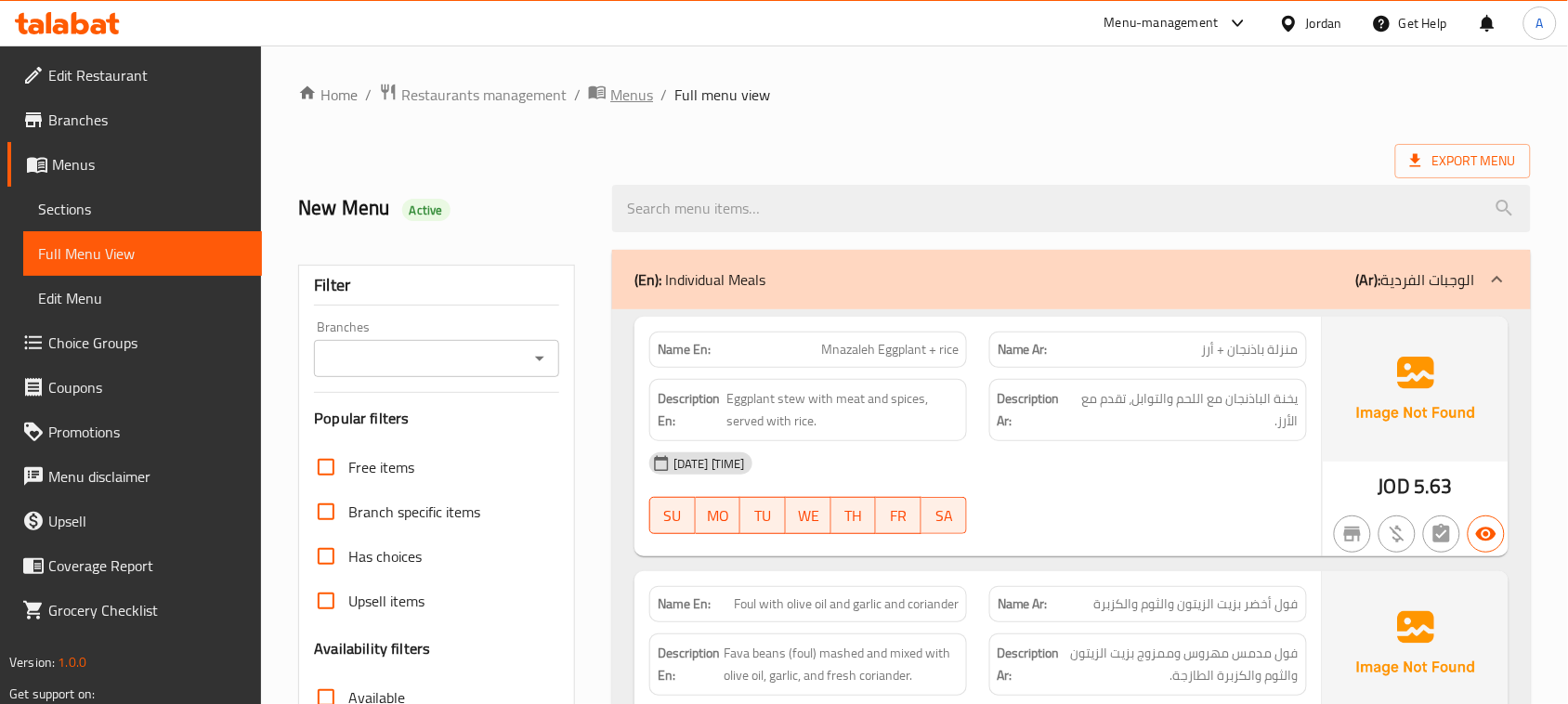 click on "Menus" at bounding box center [632, 95] 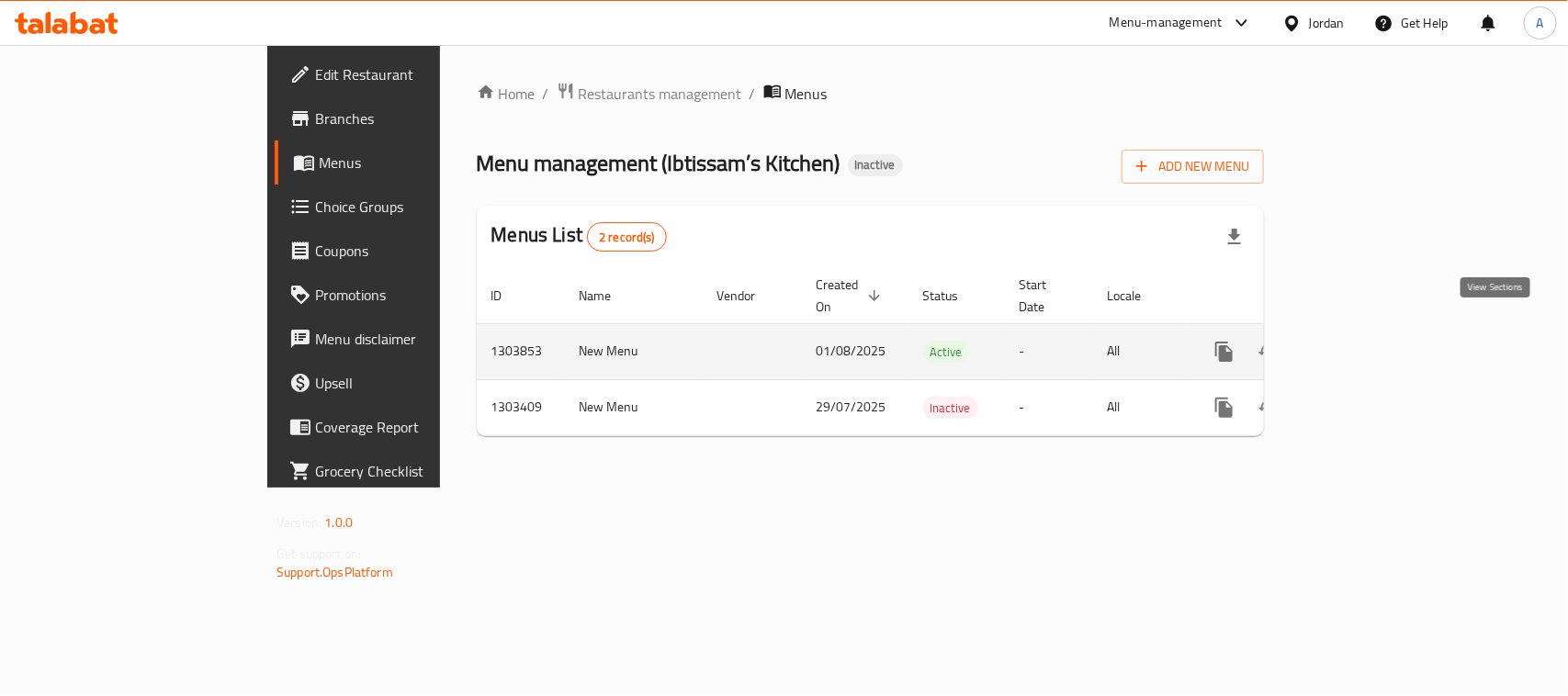 click 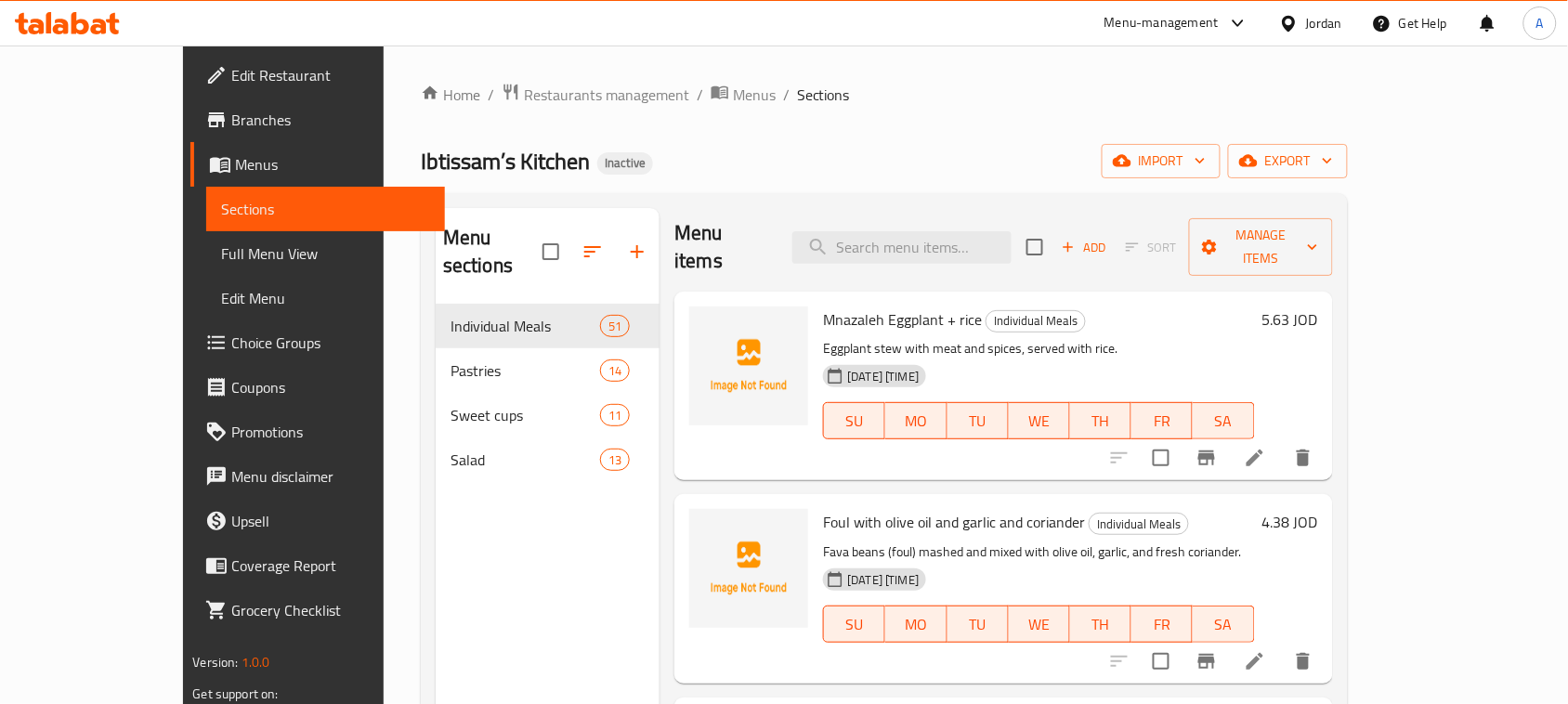 scroll, scrollTop: 0, scrollLeft: 0, axis: both 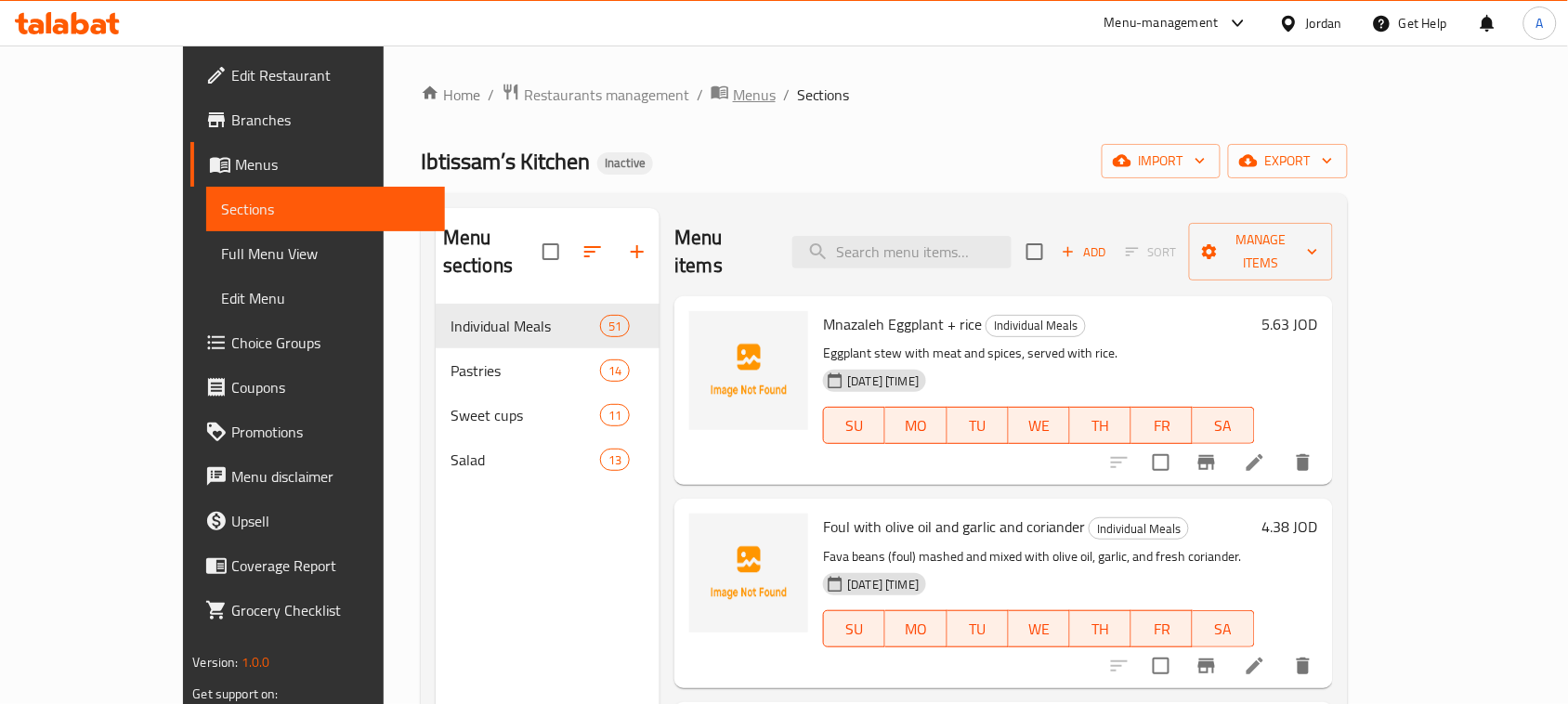 click on "Menus" at bounding box center (754, 95) 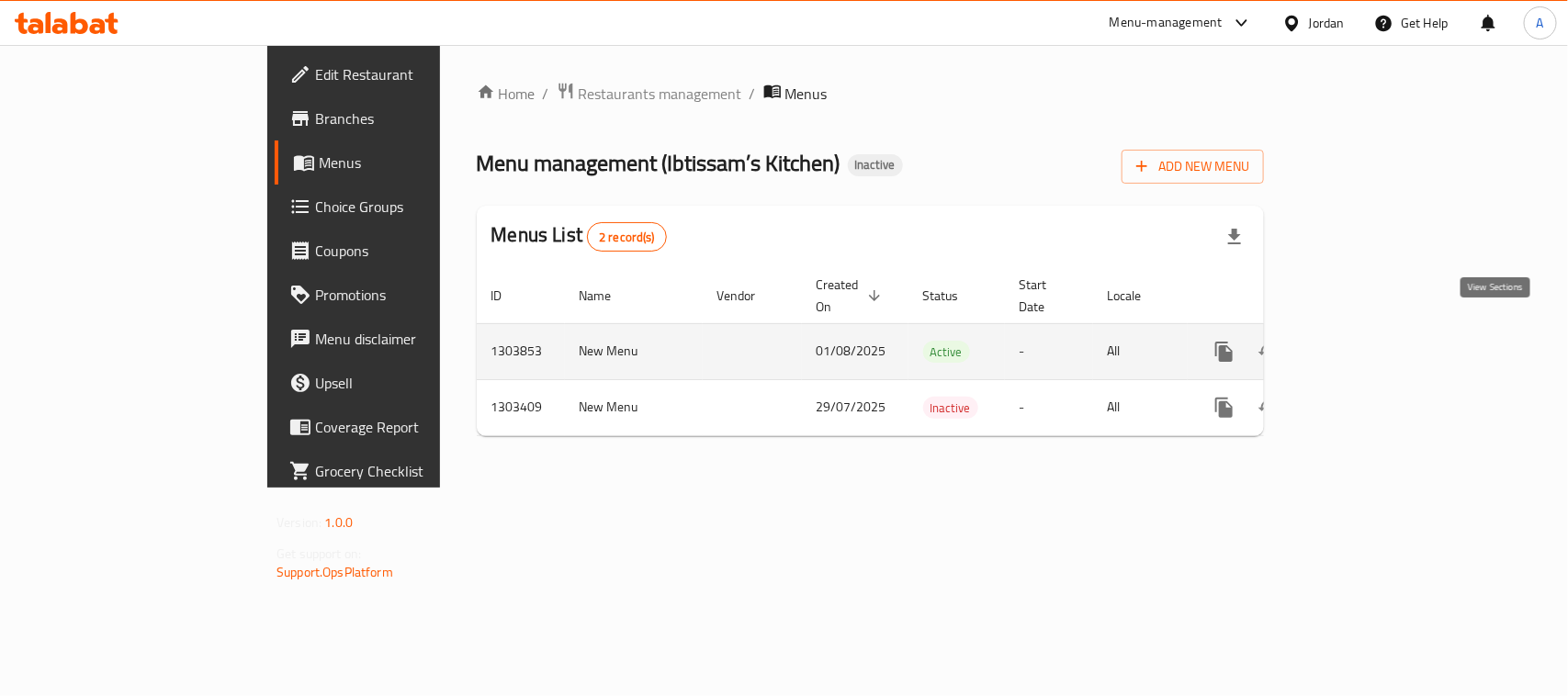 click 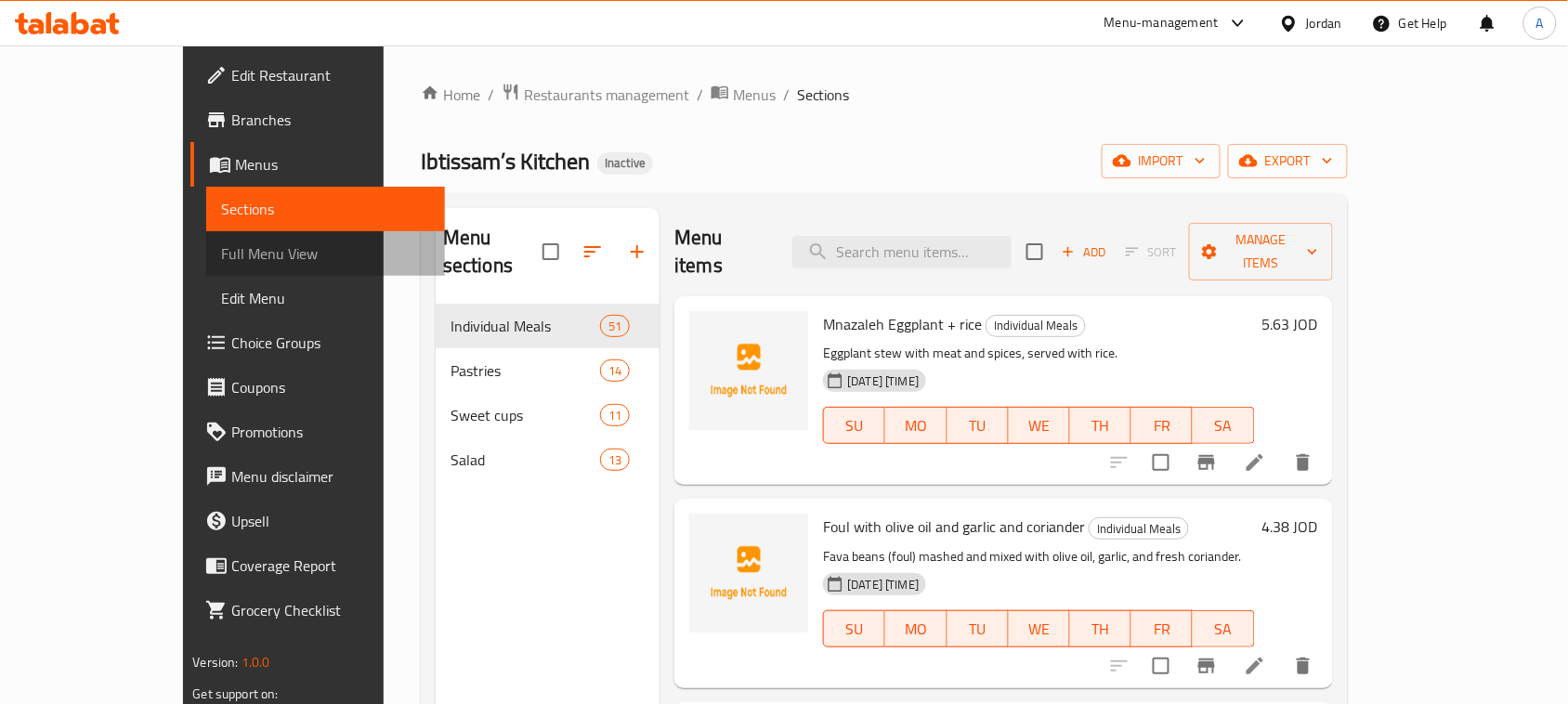 click on "Full Menu View" at bounding box center [325, 254] 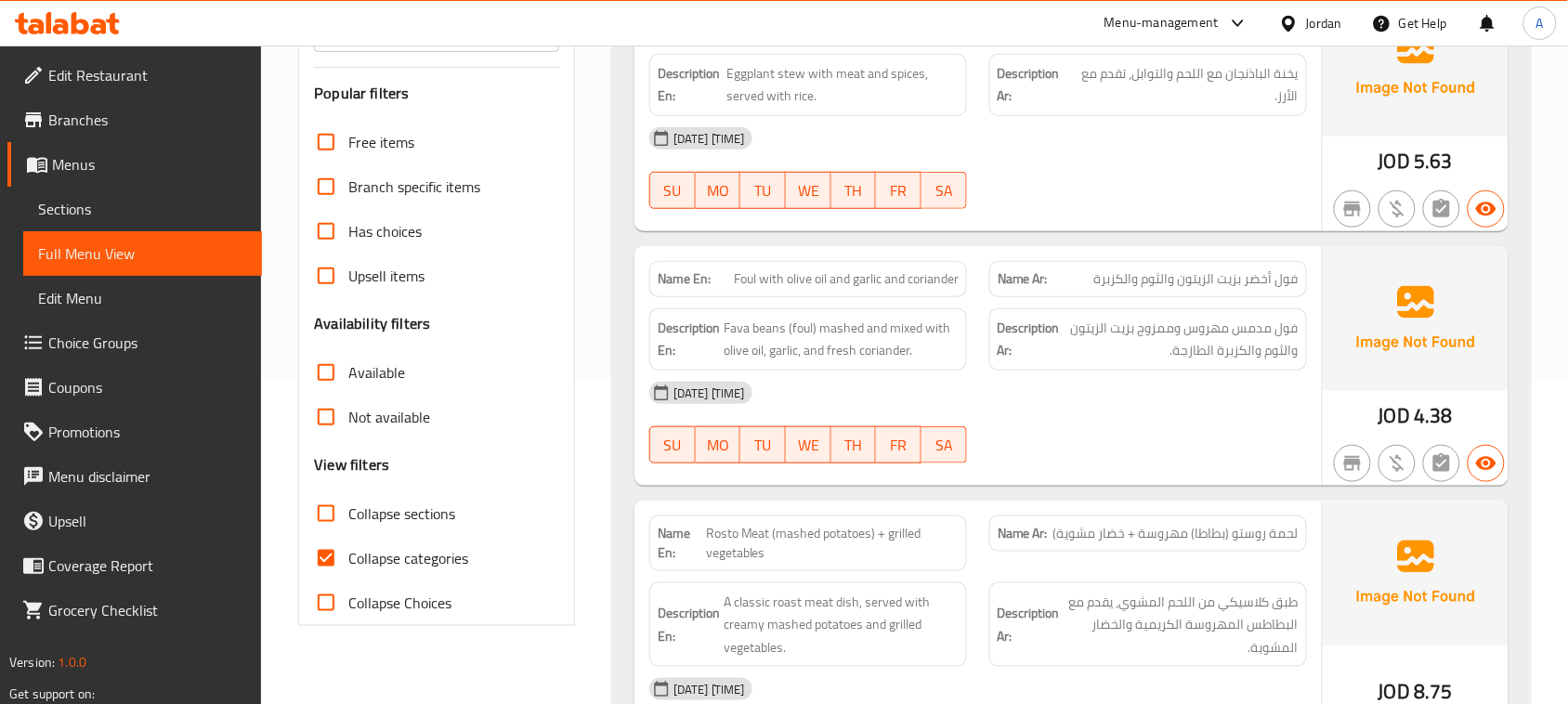 scroll, scrollTop: 464, scrollLeft: 0, axis: vertical 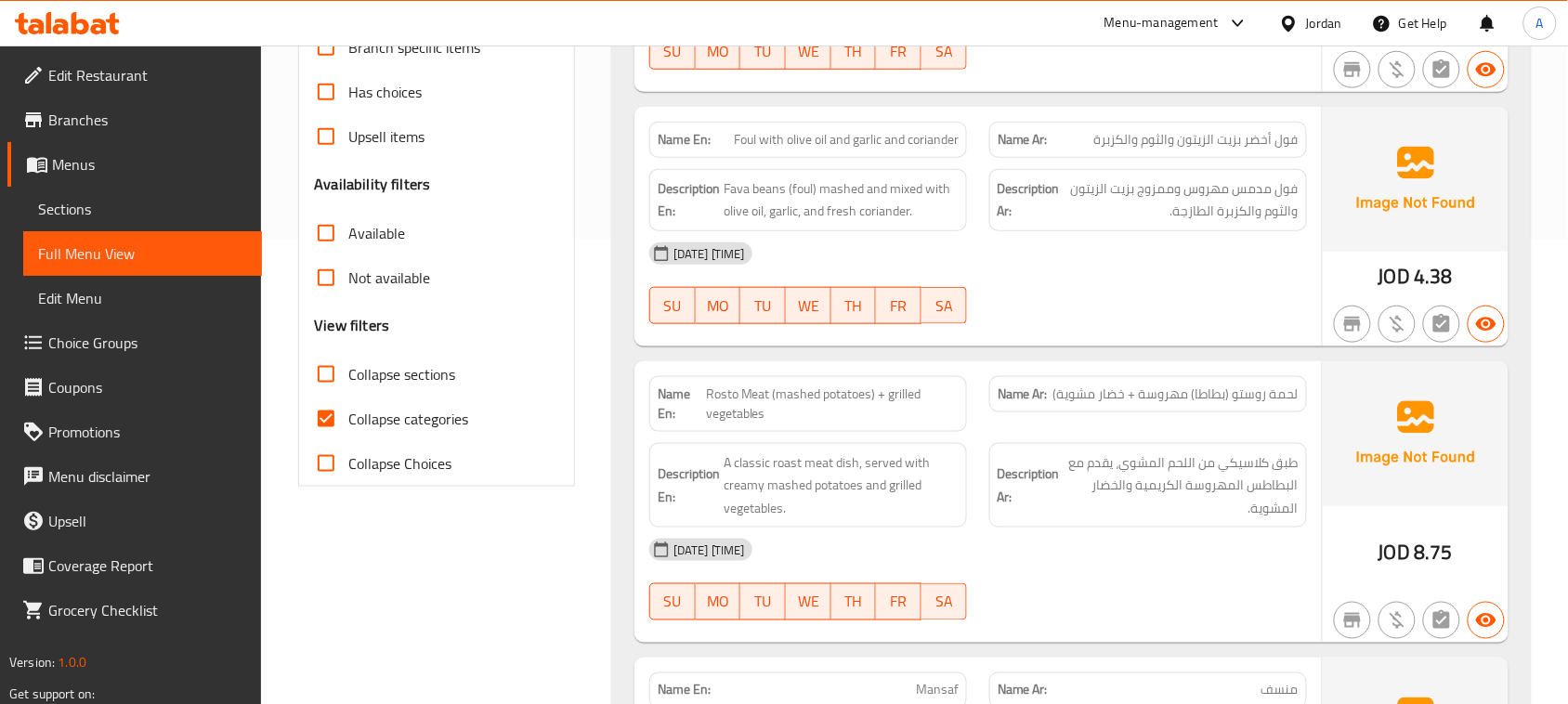 click on "Collapse categories" at bounding box center (326, 419) 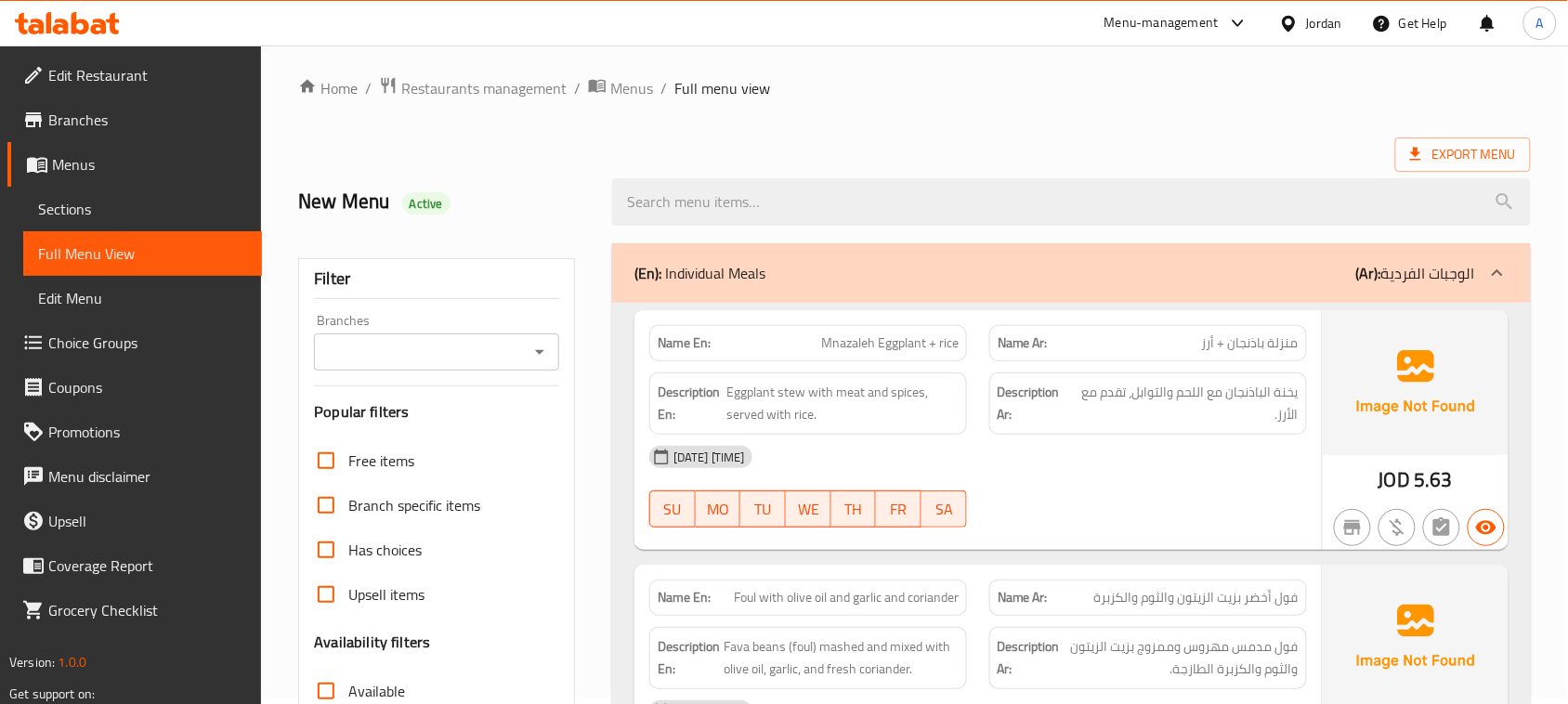 scroll, scrollTop: 0, scrollLeft: 0, axis: both 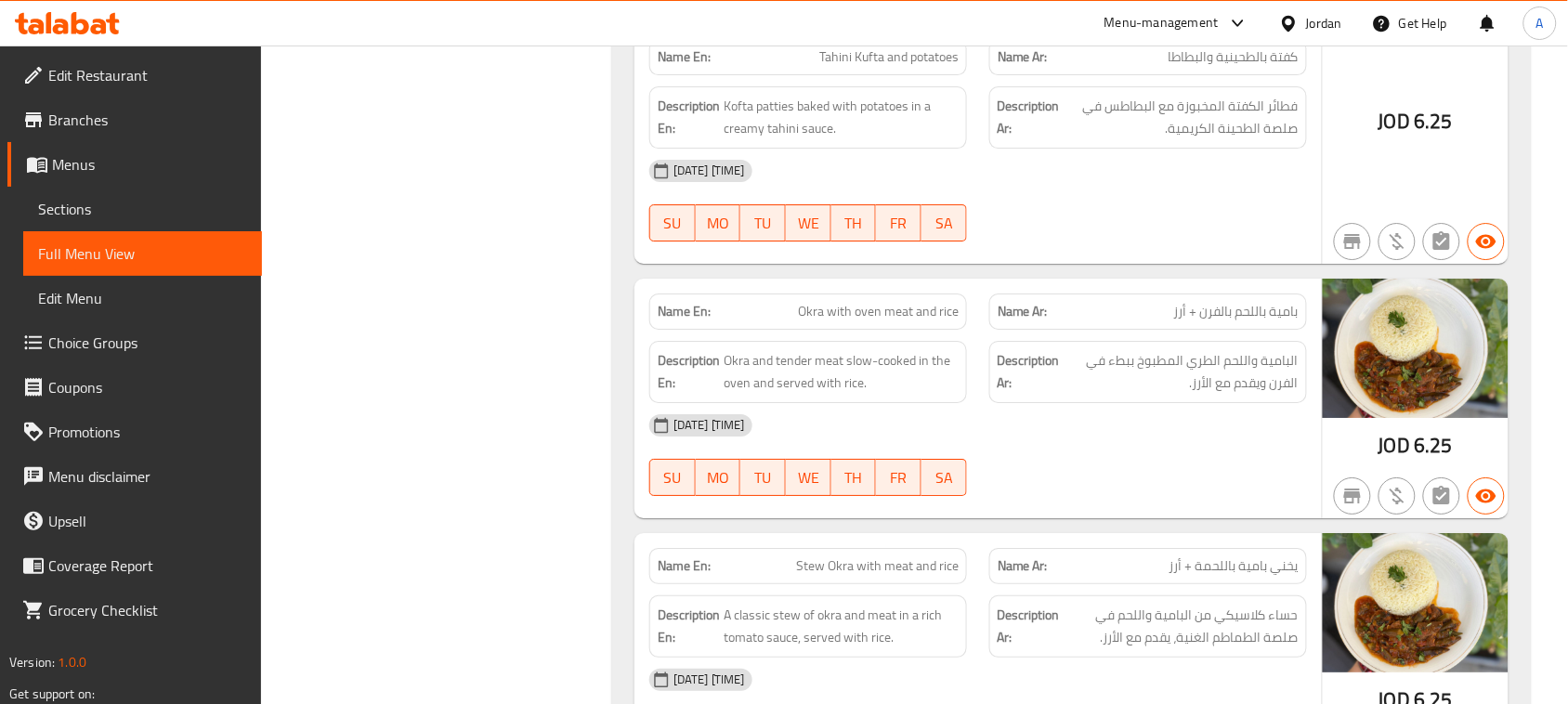 click at bounding box center (1148, 496) 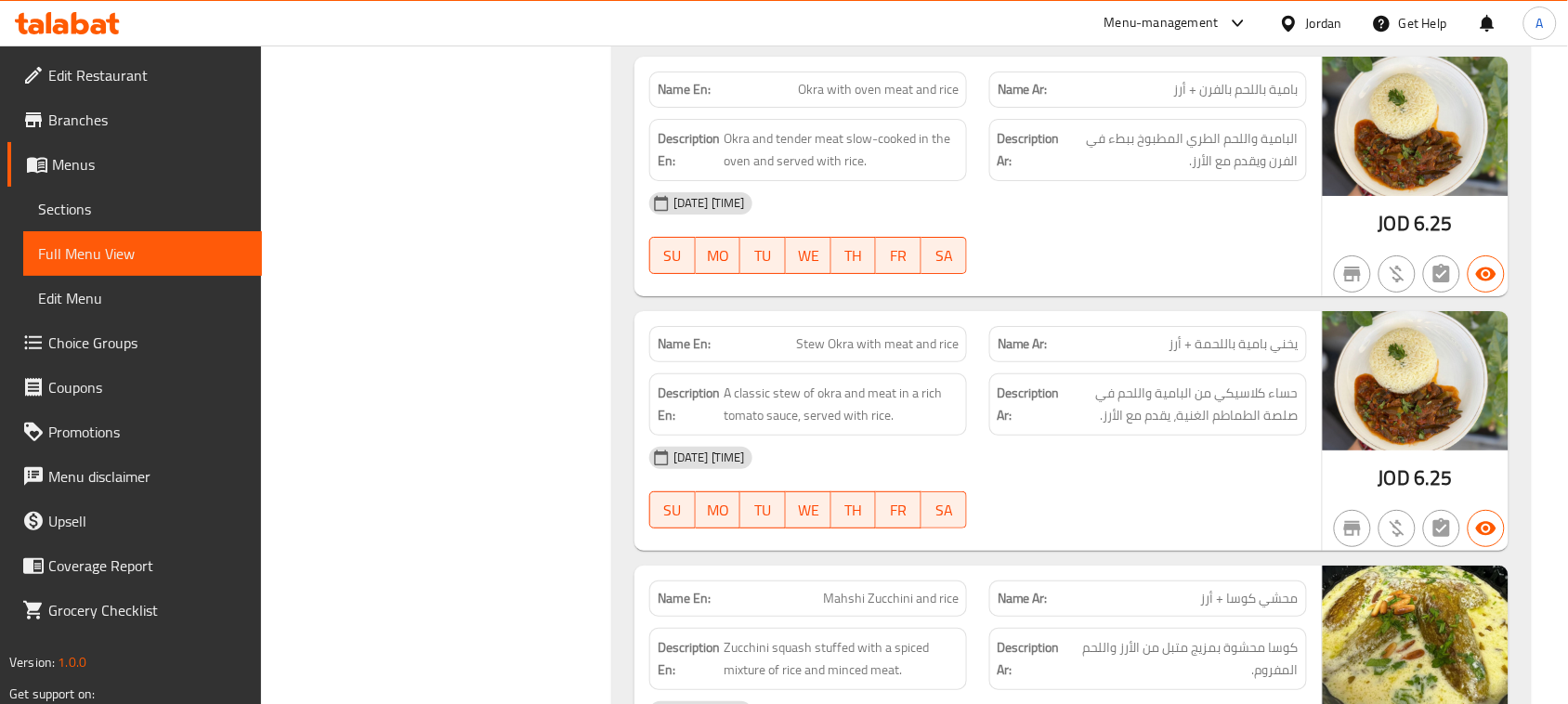 scroll, scrollTop: 12470, scrollLeft: 0, axis: vertical 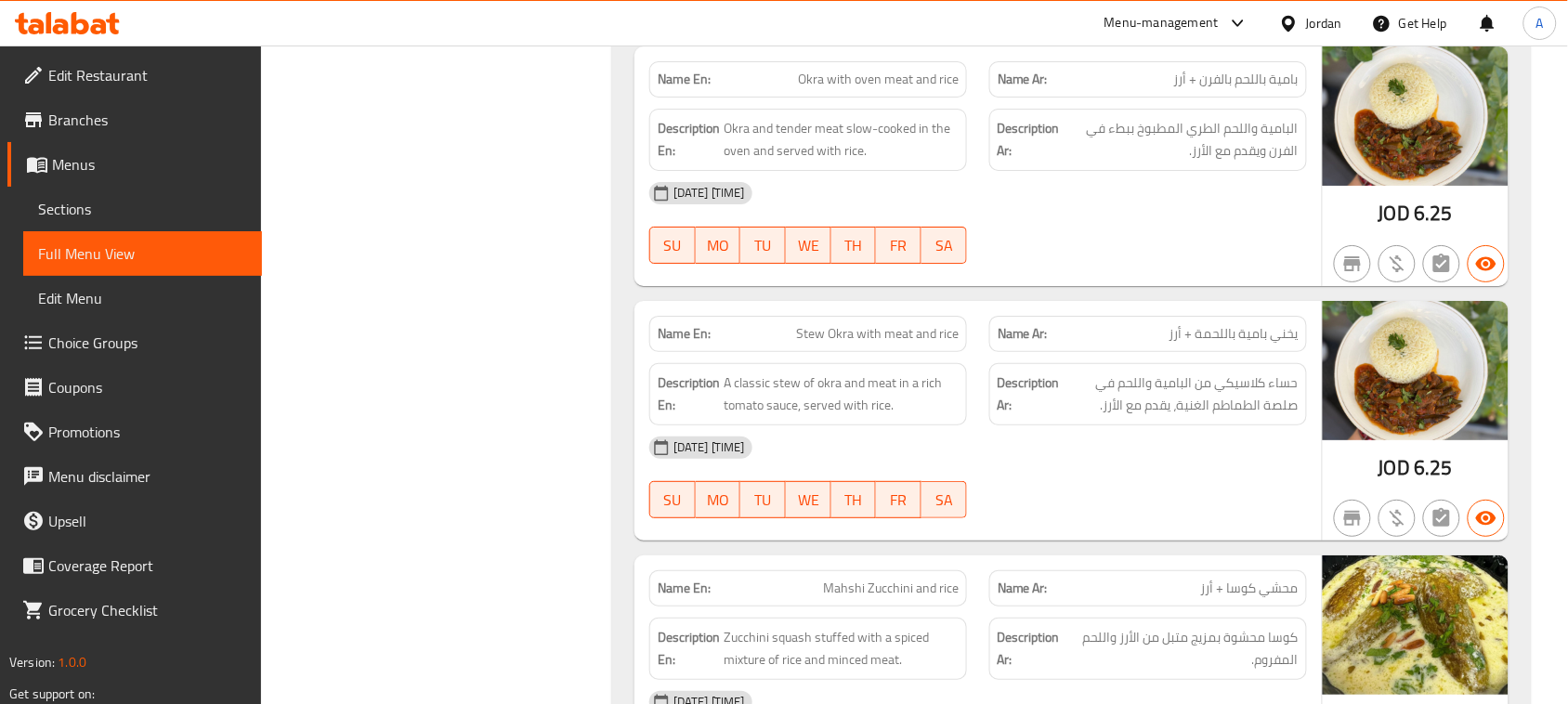 click on "Stew Okra with meat and rice" at bounding box center (877, 333) 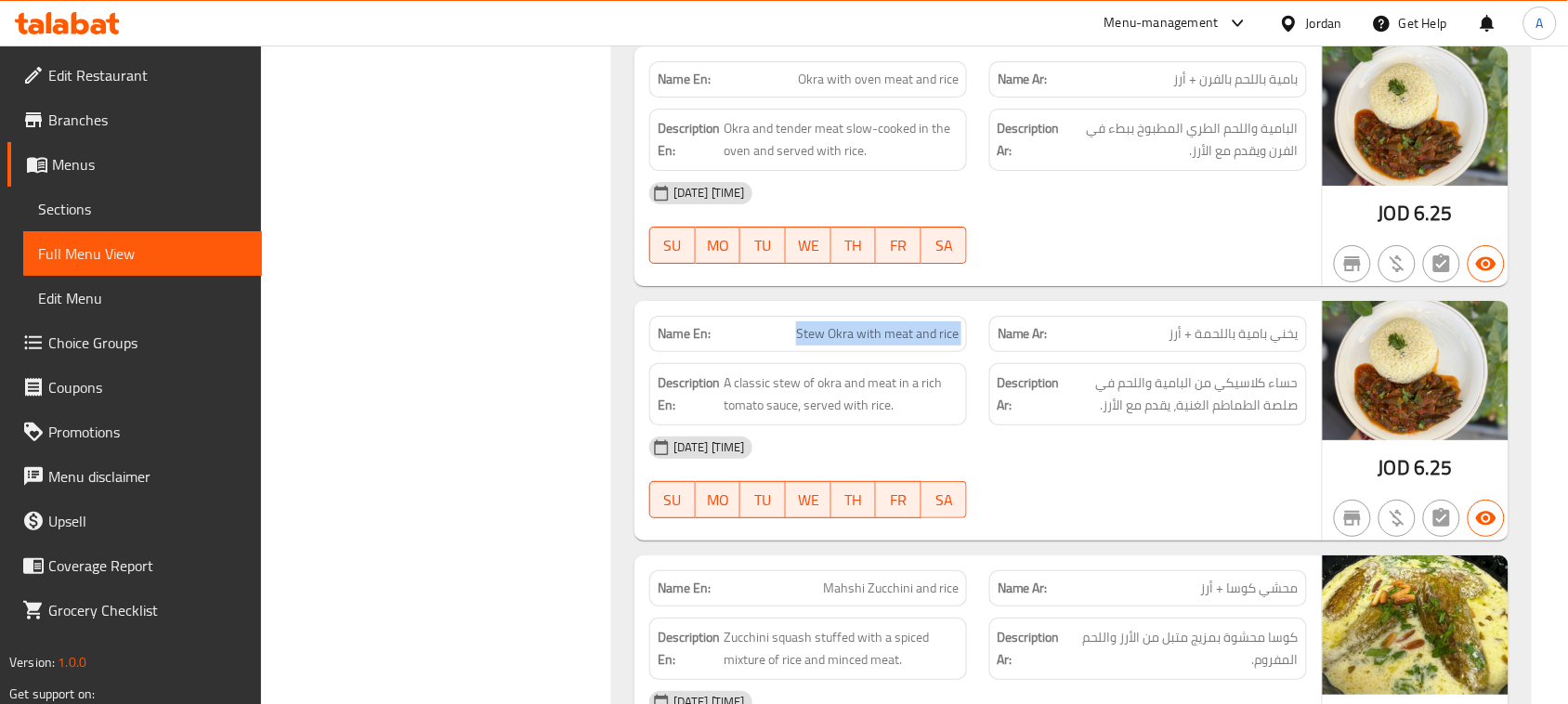click on "Stew Okra with meat and rice" at bounding box center [877, 333] 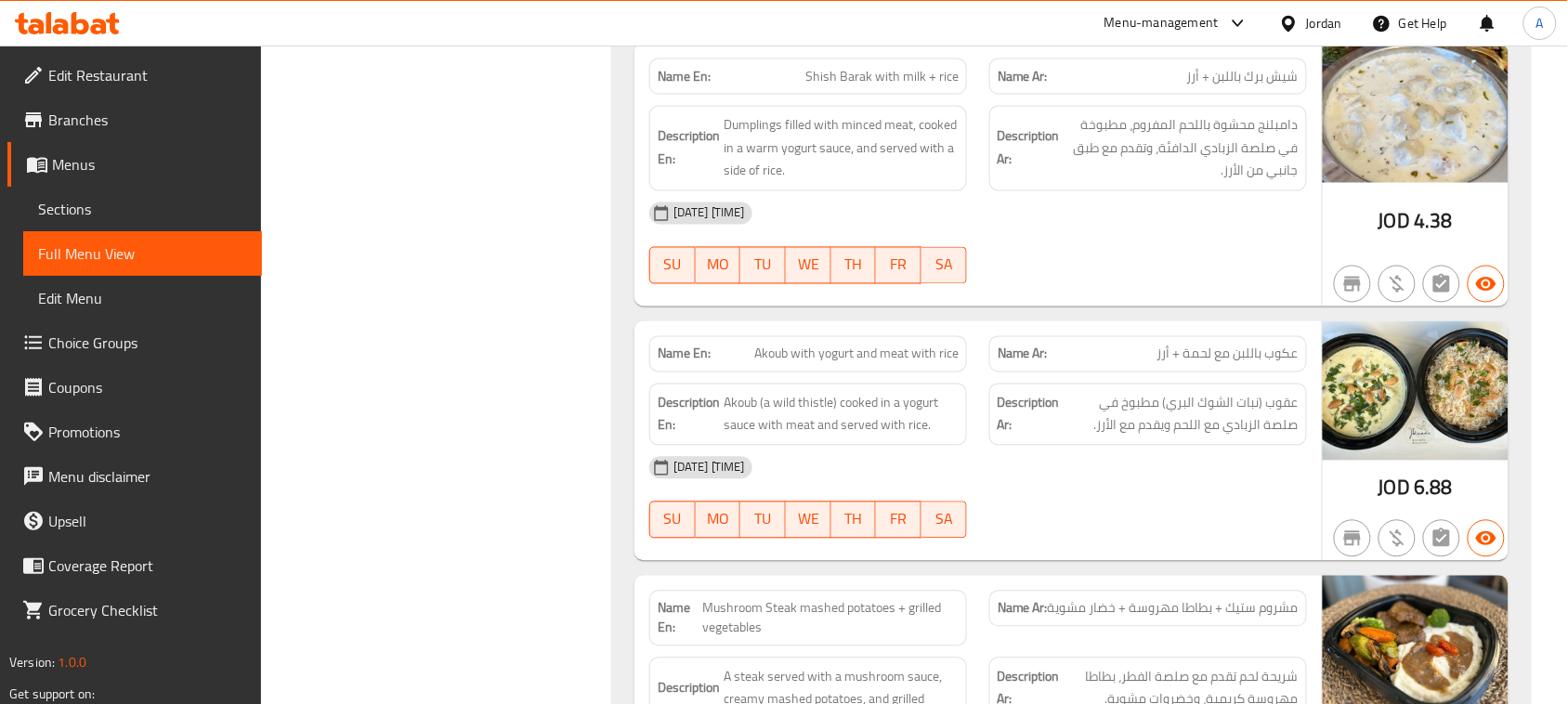 scroll, scrollTop: 7439, scrollLeft: 0, axis: vertical 